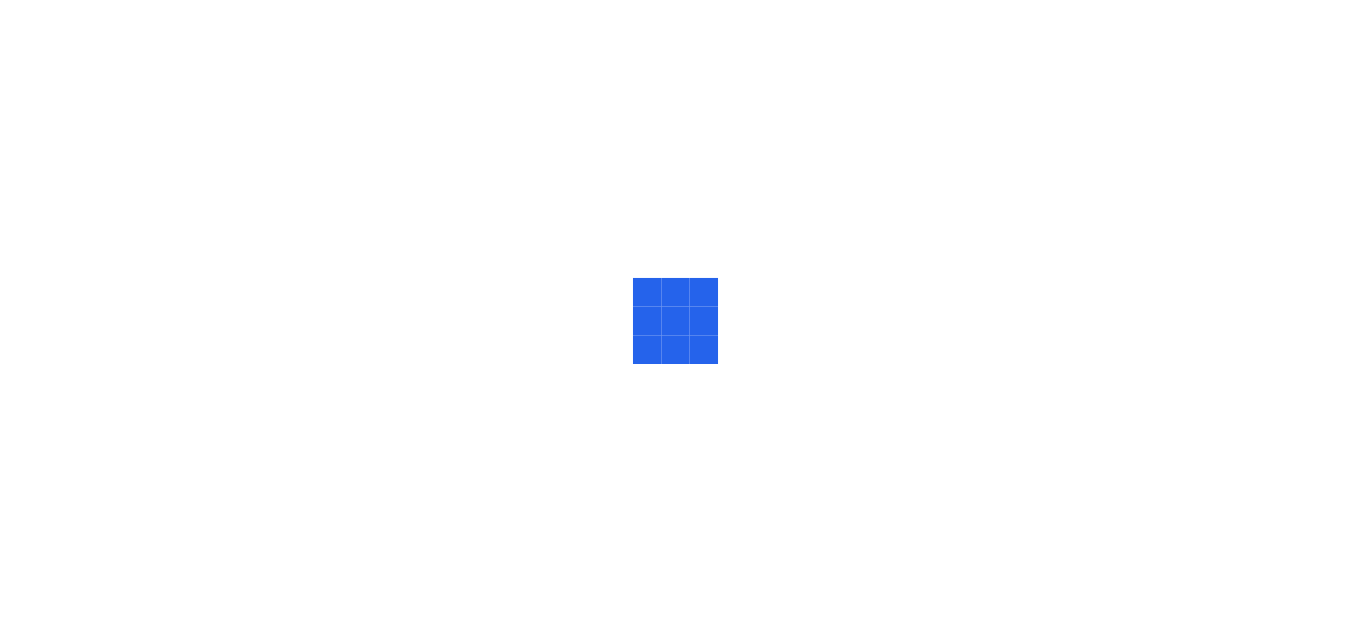 scroll, scrollTop: 0, scrollLeft: 0, axis: both 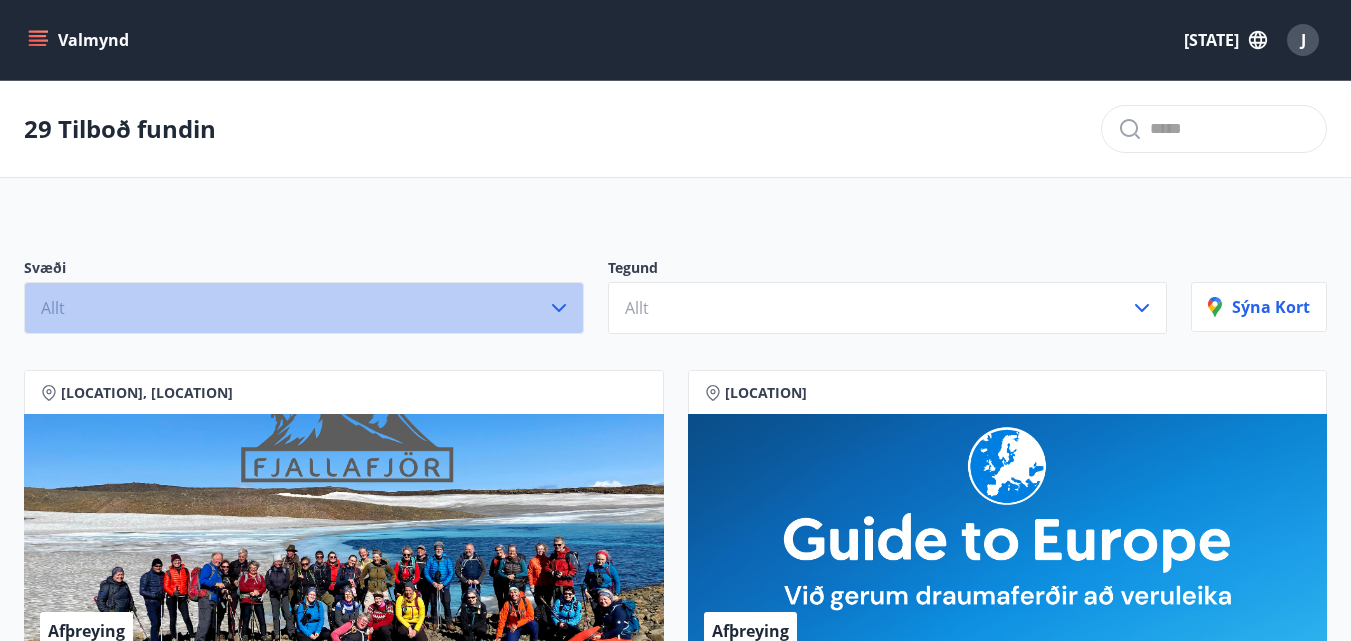 click on "Allt" at bounding box center [304, 308] 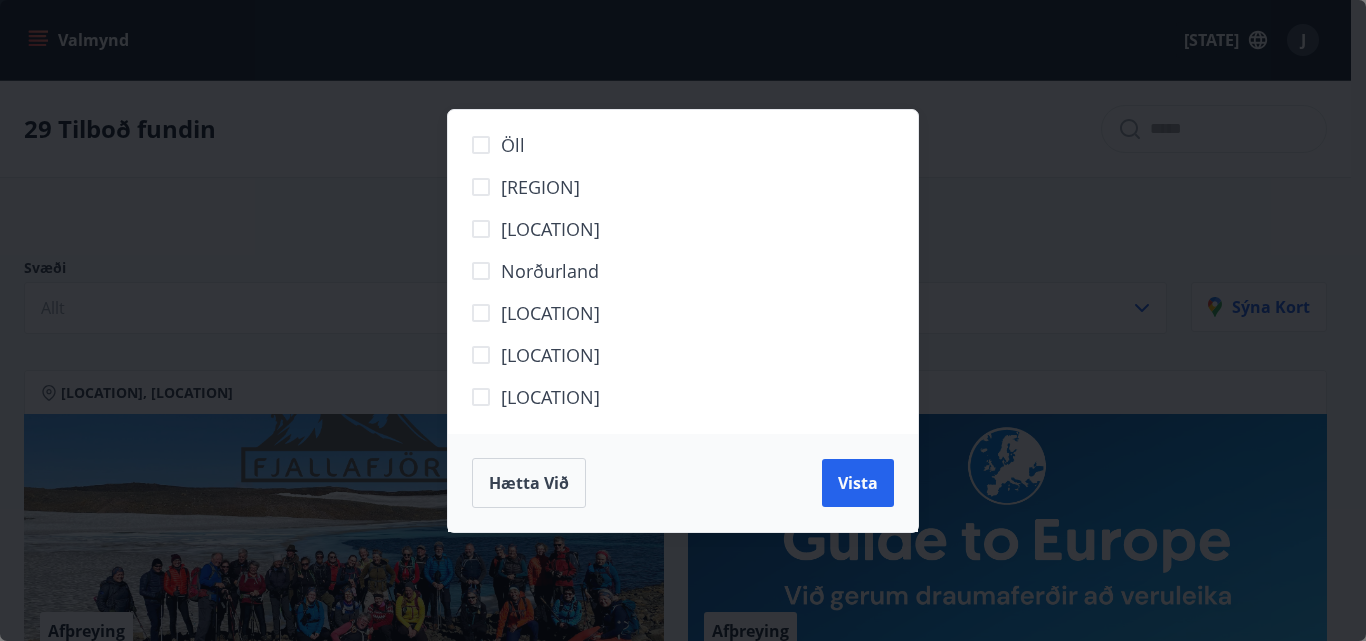 click on "Hætta við" at bounding box center (529, 483) 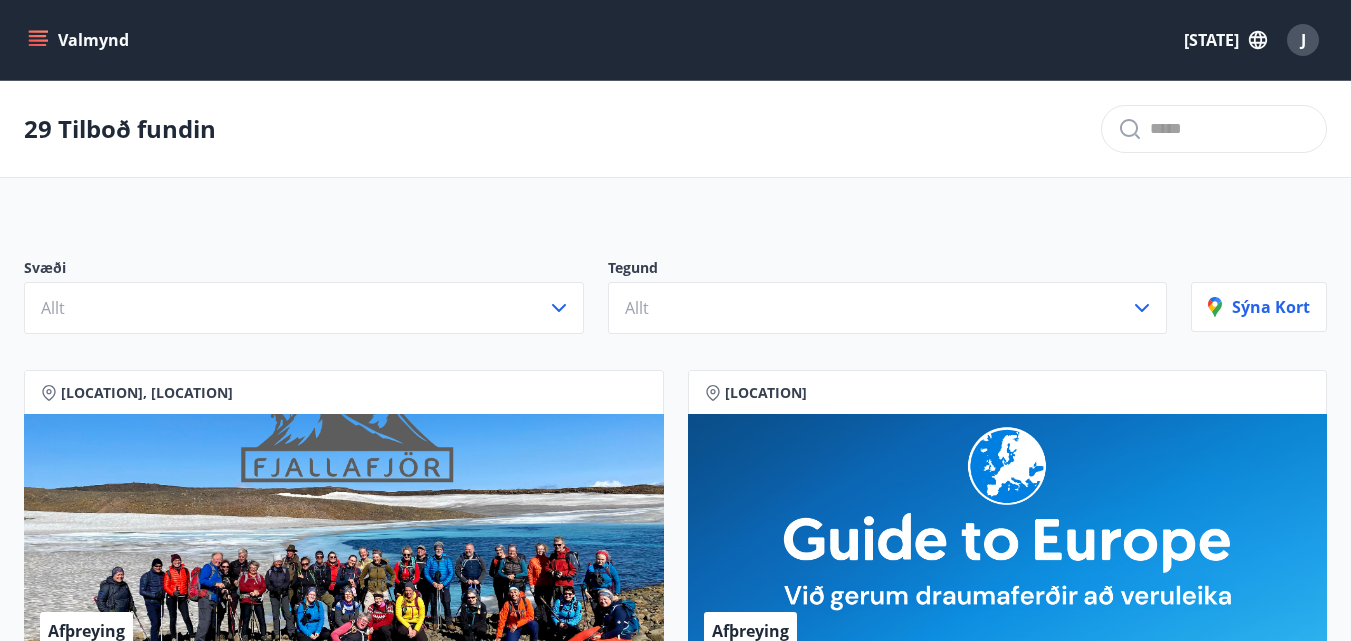 click at bounding box center [38, 40] 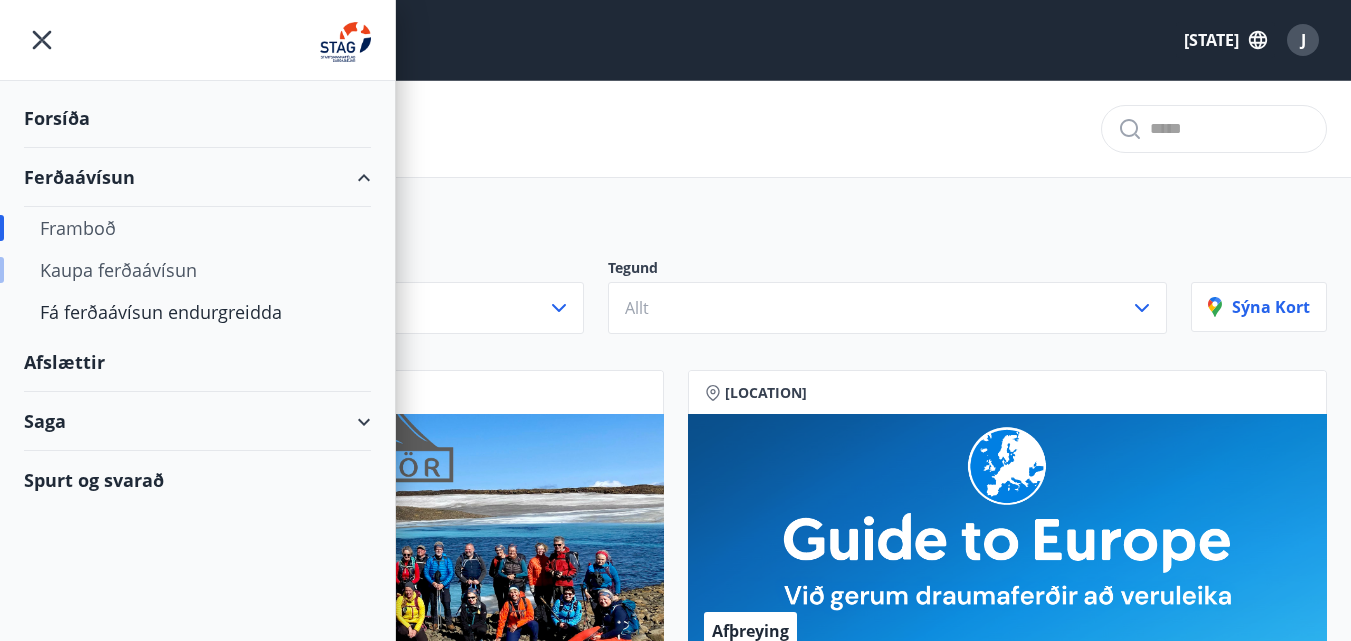 click on "Kaupa ferðaávísun" at bounding box center [197, 270] 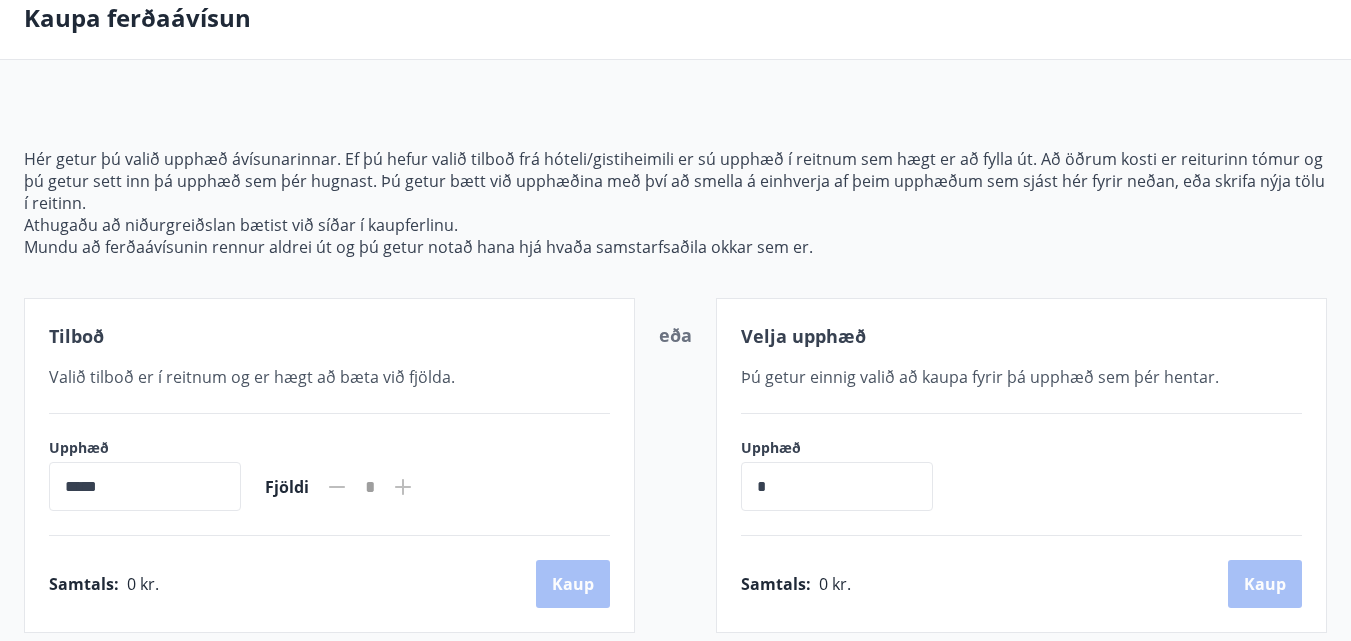 scroll, scrollTop: 130, scrollLeft: 0, axis: vertical 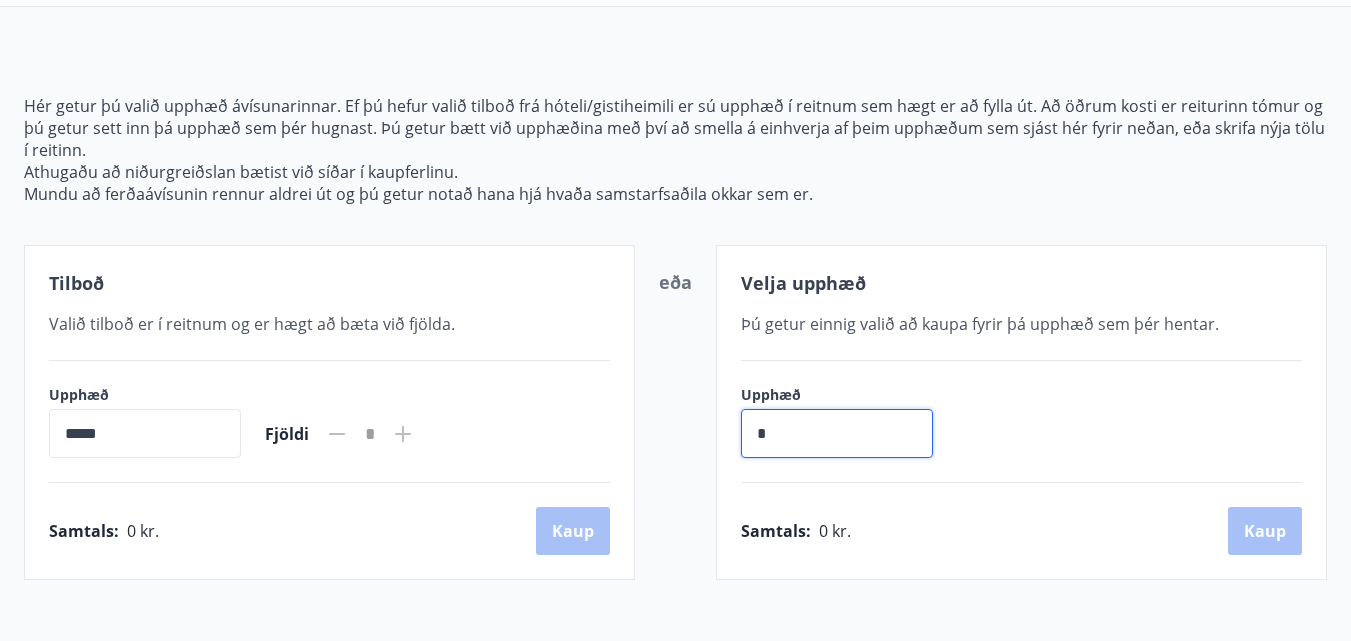 click on "*" at bounding box center (837, 433) 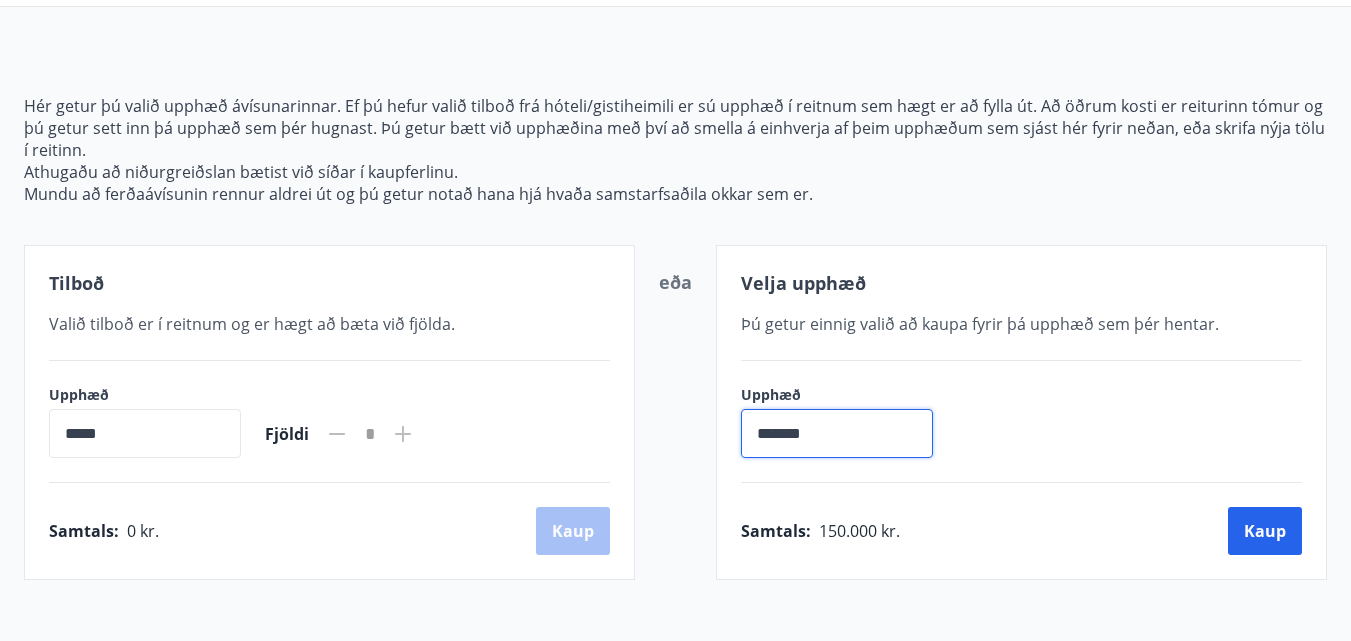 type on "*******" 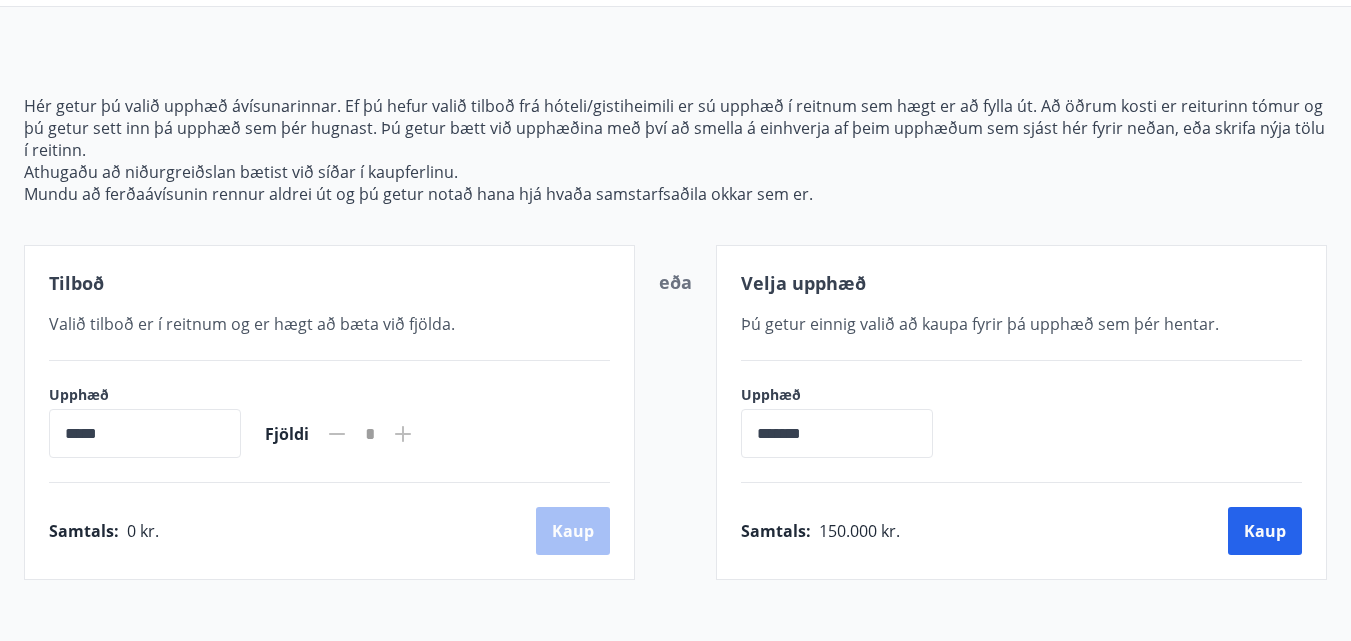 click on "*****" at bounding box center [145, 433] 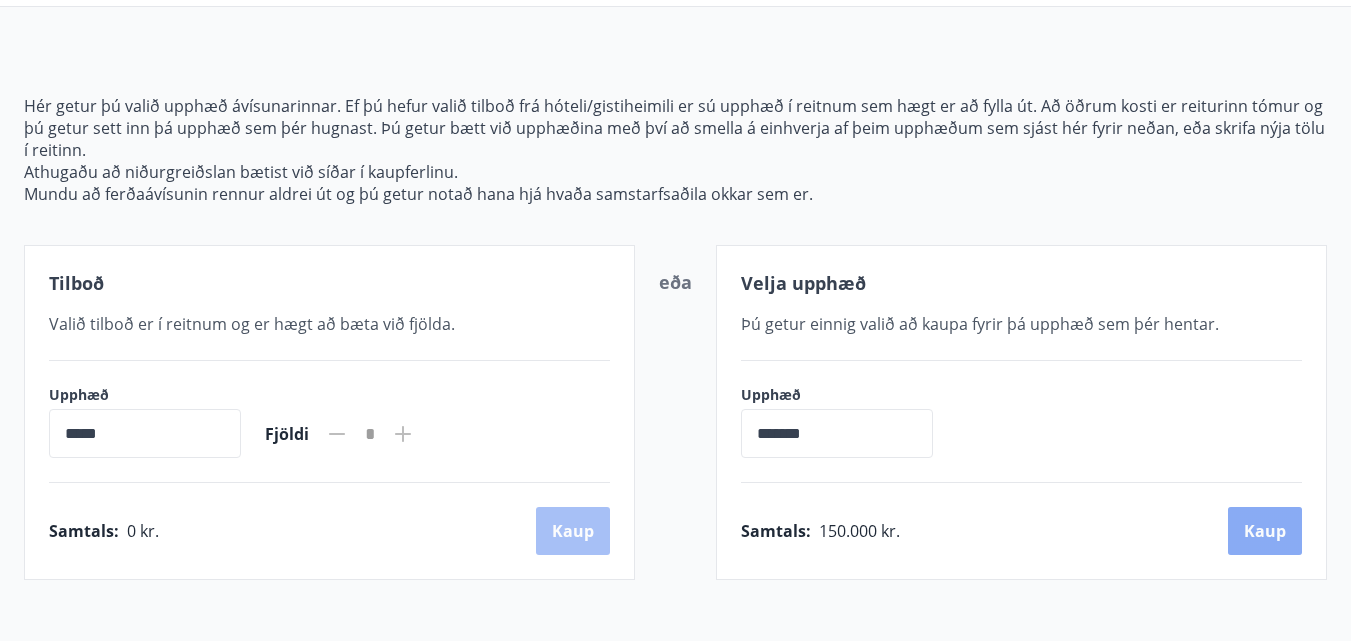 click on "Kaup" at bounding box center (573, 531) 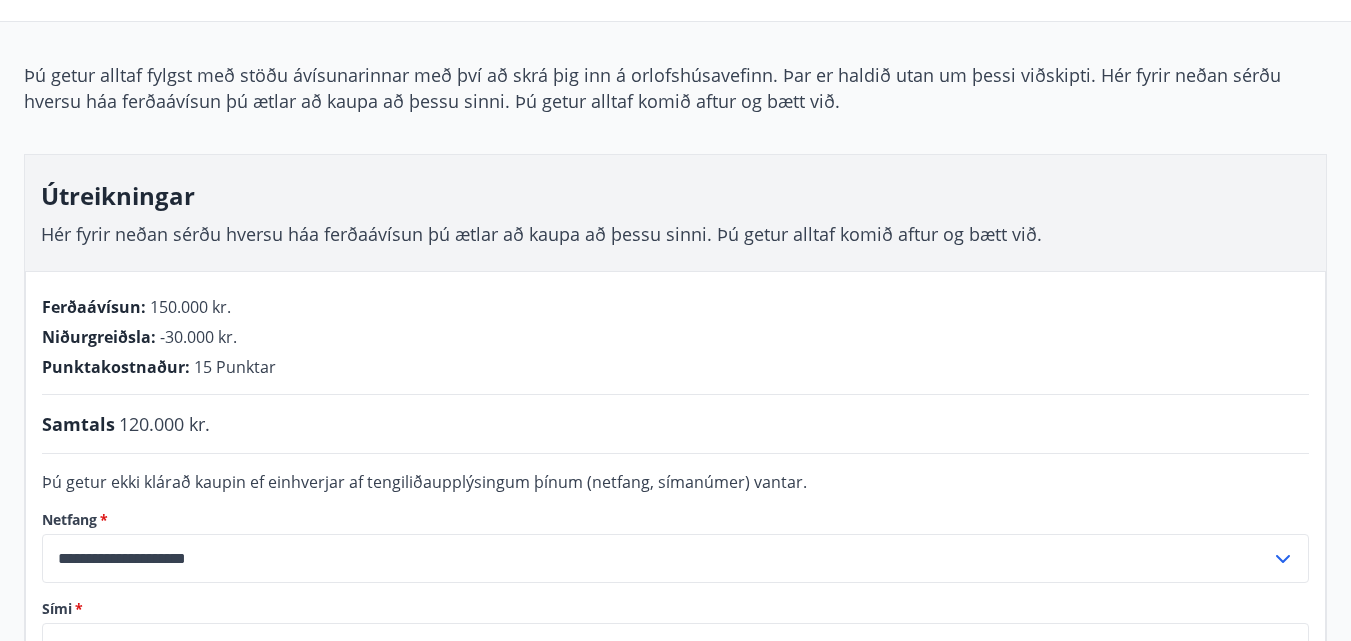 scroll, scrollTop: 140, scrollLeft: 0, axis: vertical 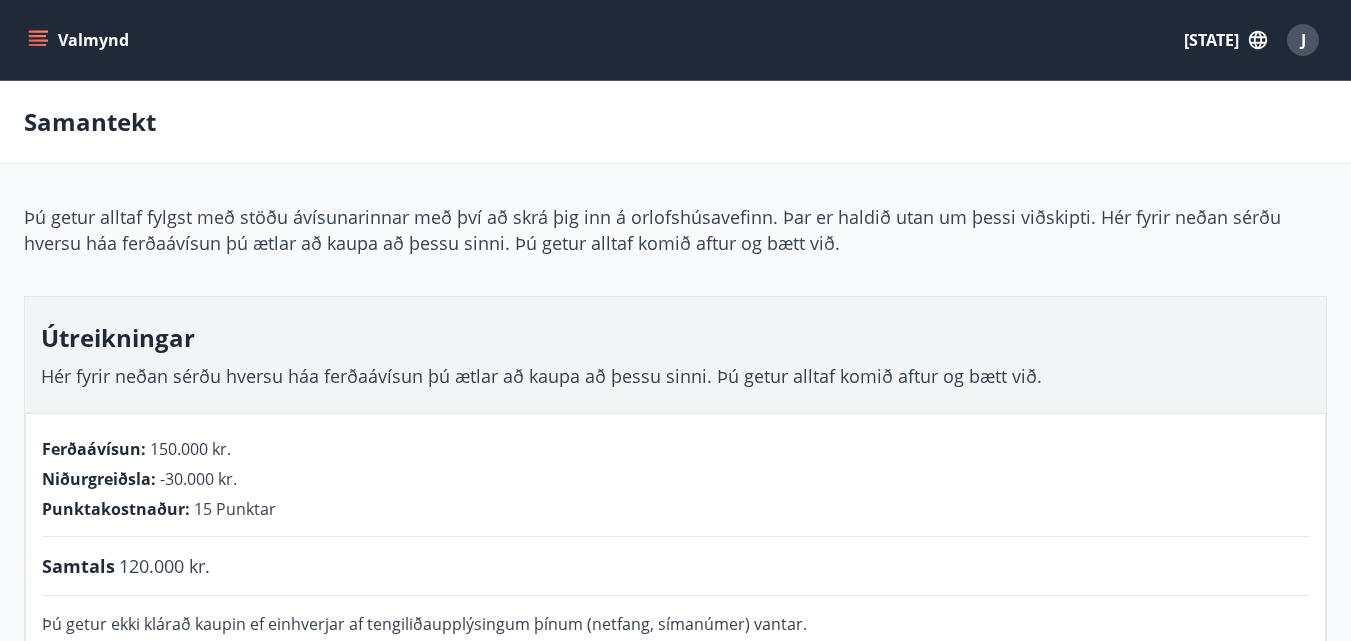 click at bounding box center [38, 40] 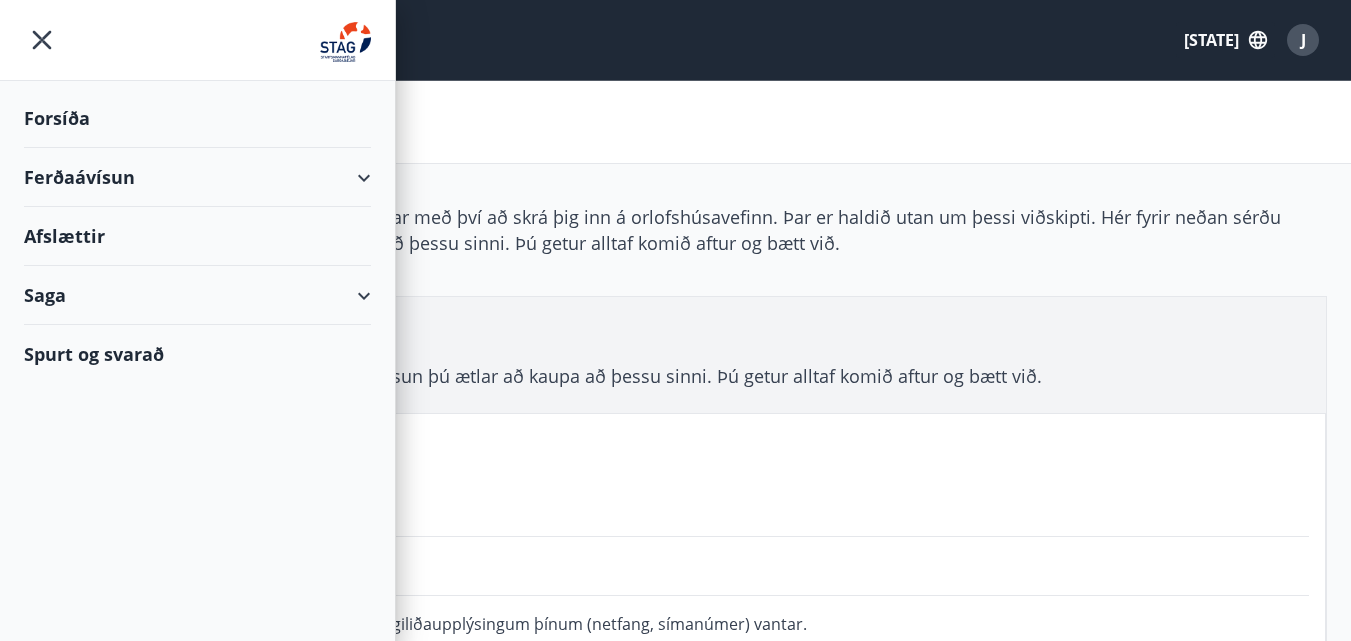 click on "Ferðaávísun" at bounding box center [197, 177] 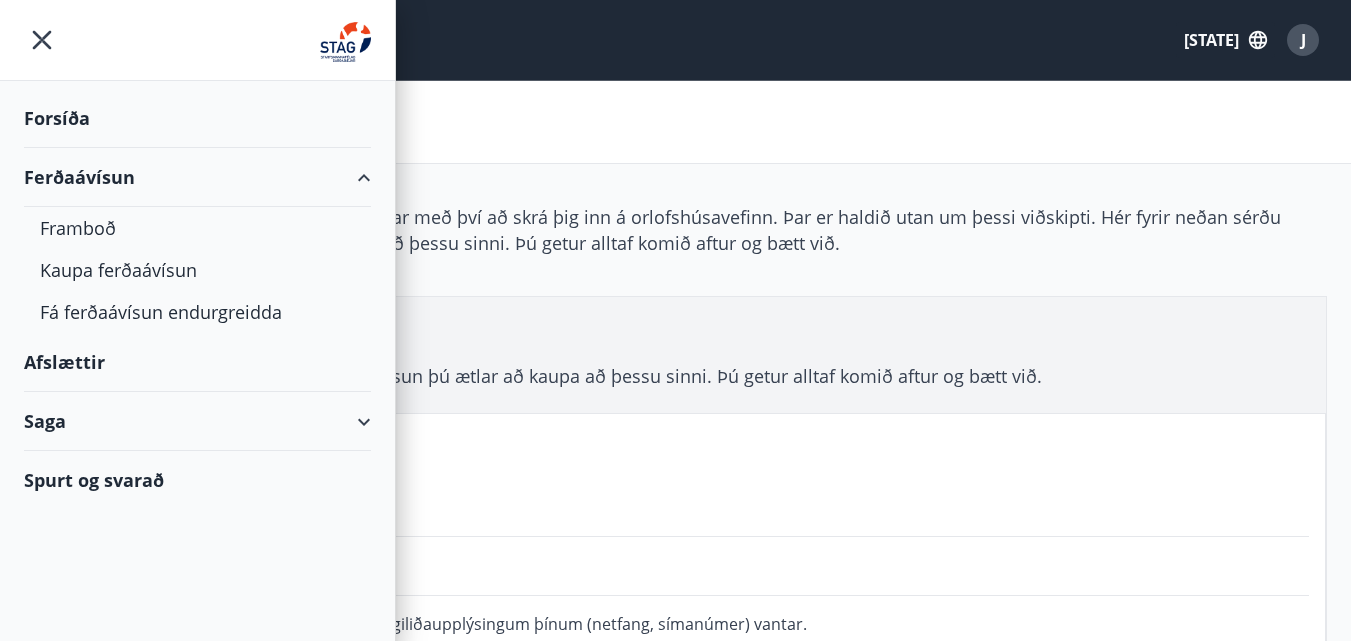 click on "Afslættir" at bounding box center (197, 362) 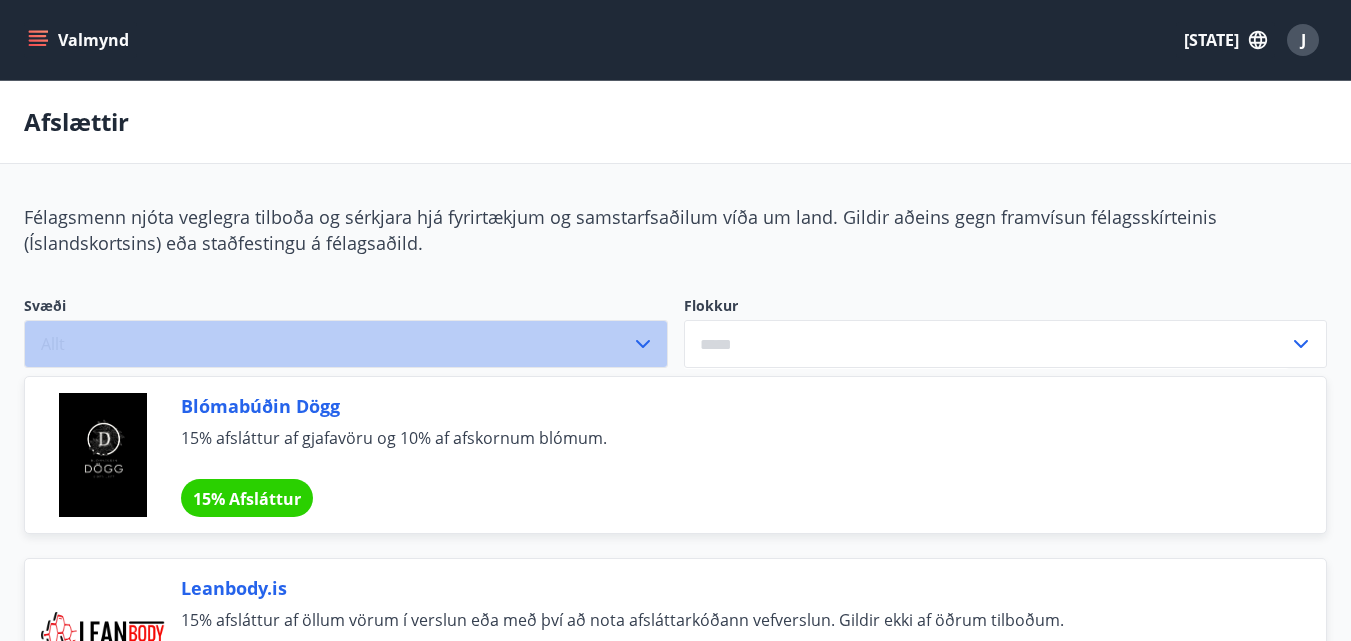 click at bounding box center [643, 344] 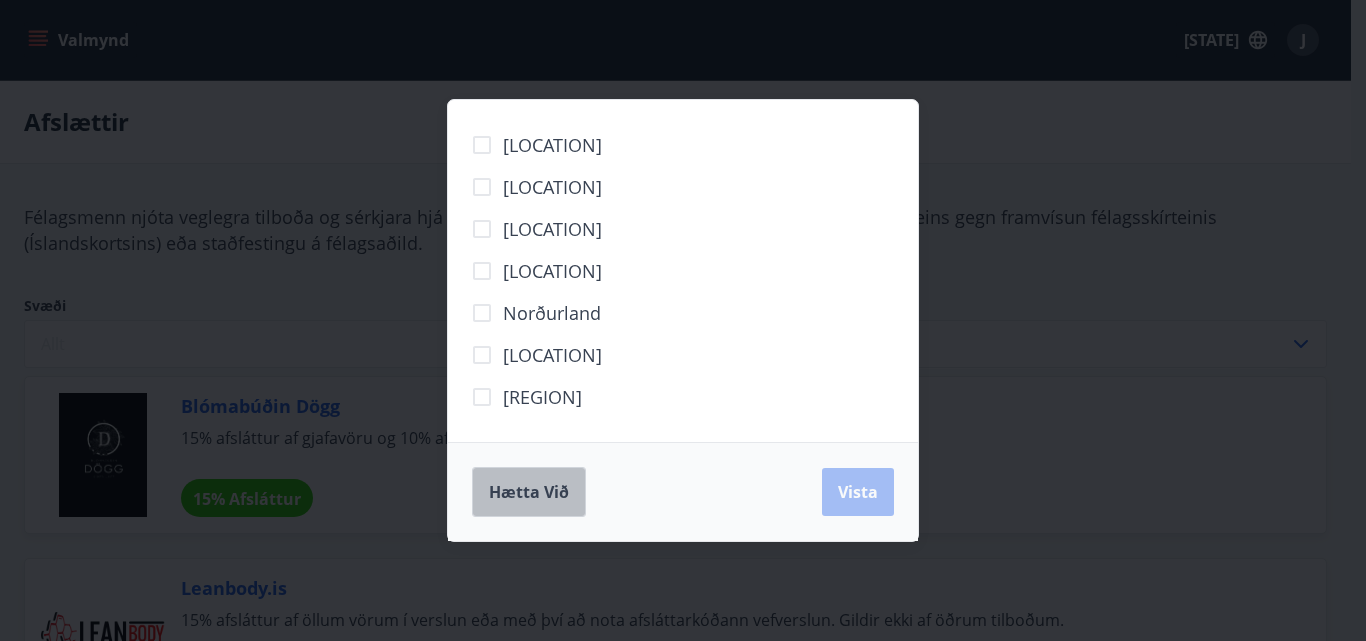 click on "Hætta við" at bounding box center (529, 492) 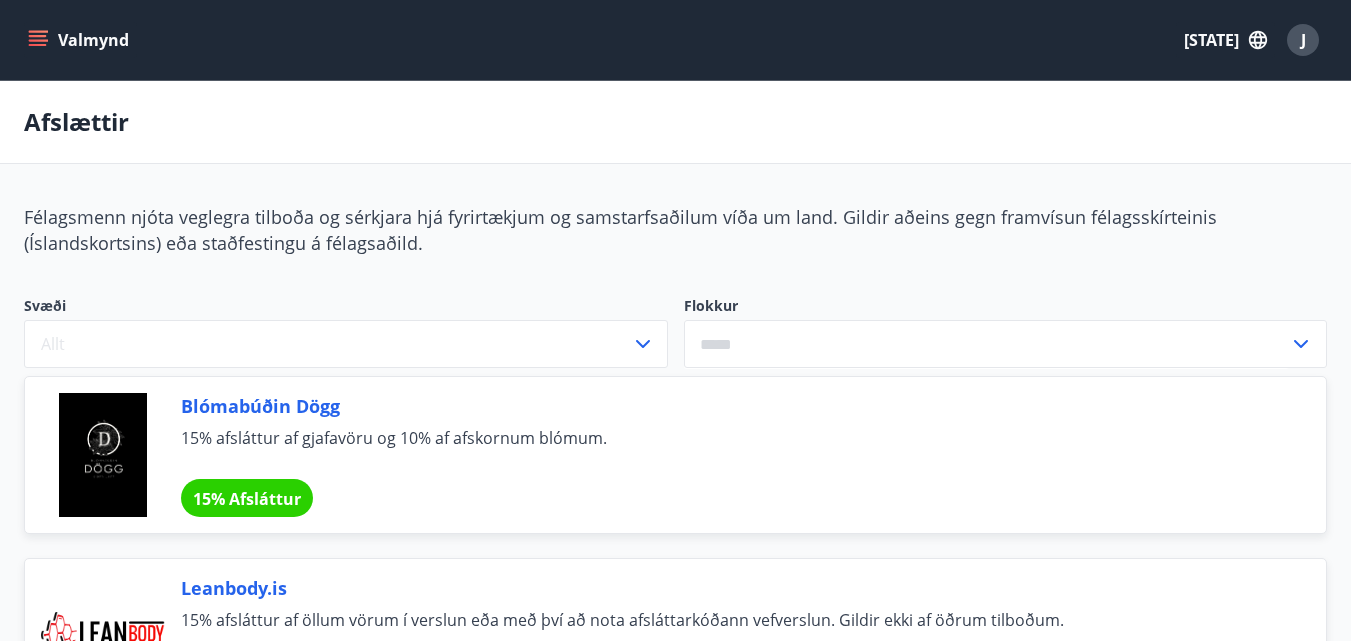 click at bounding box center [987, 344] 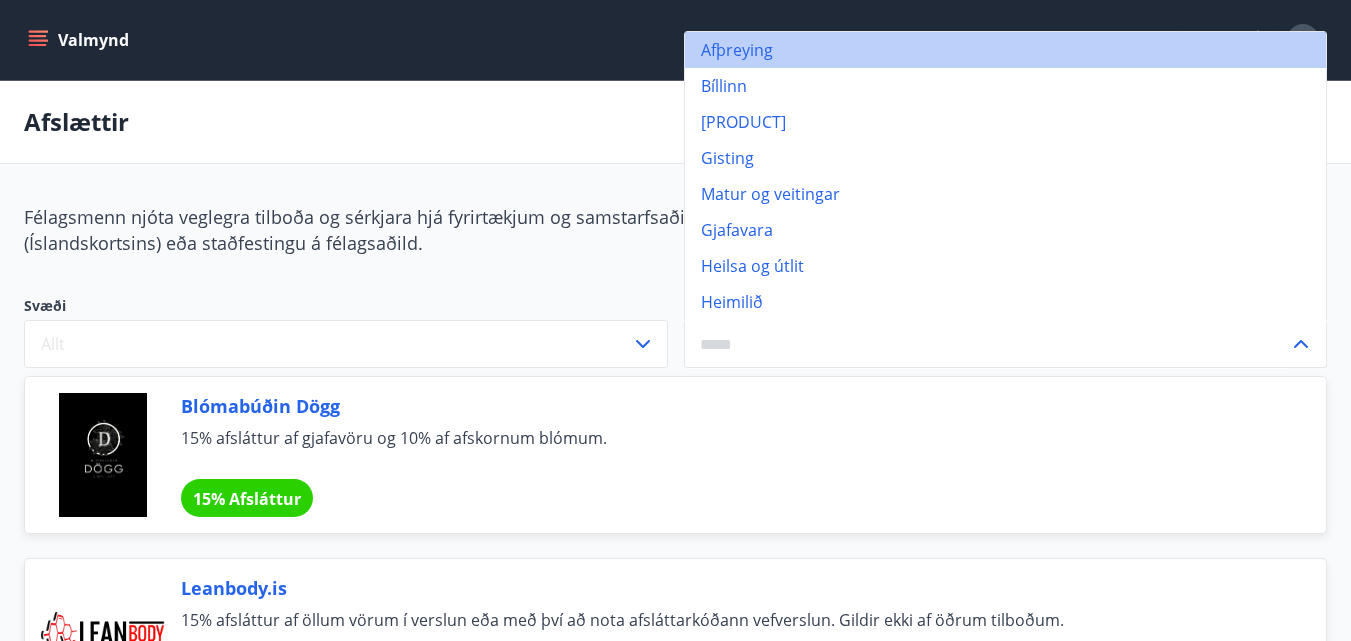 click on "Afþreying" at bounding box center (1006, 50) 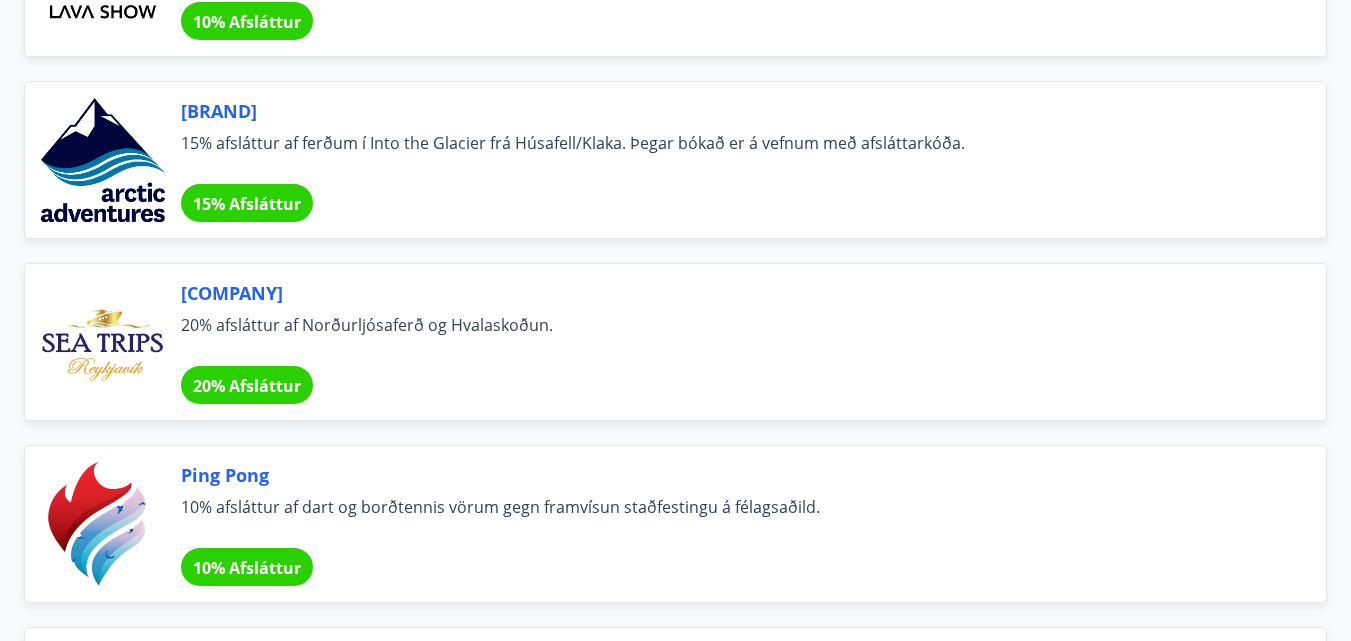 scroll, scrollTop: 0, scrollLeft: 0, axis: both 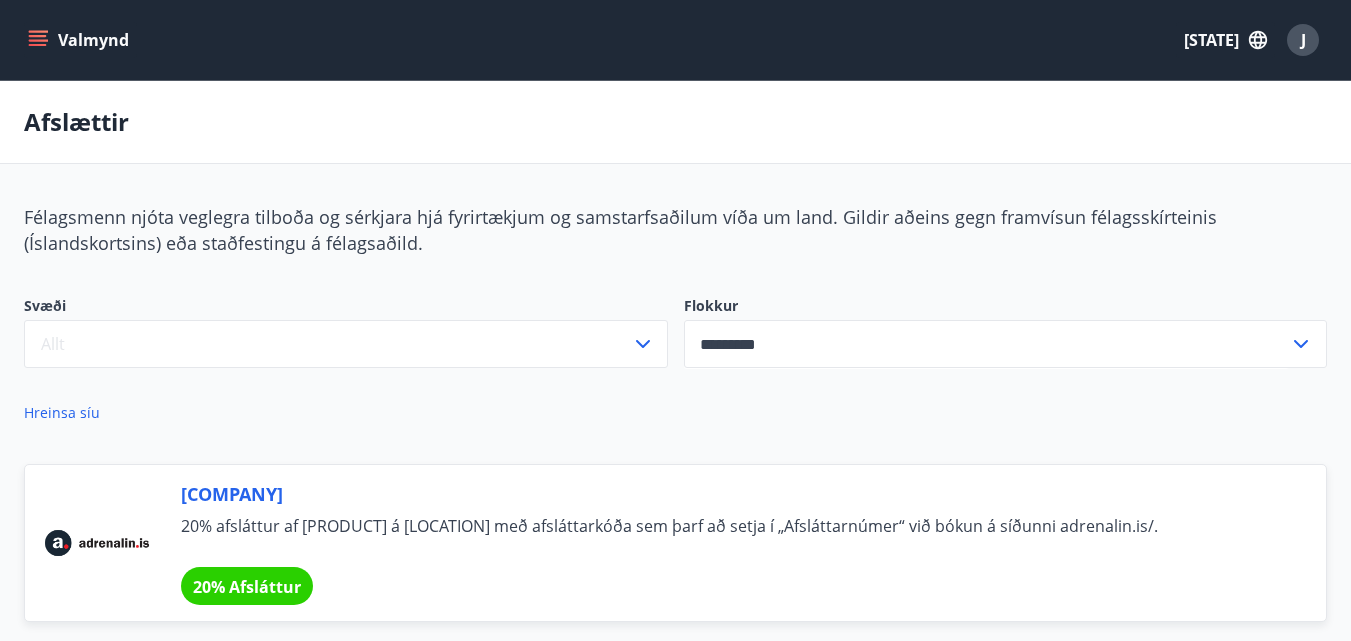 click on "Valmynd" at bounding box center (80, 40) 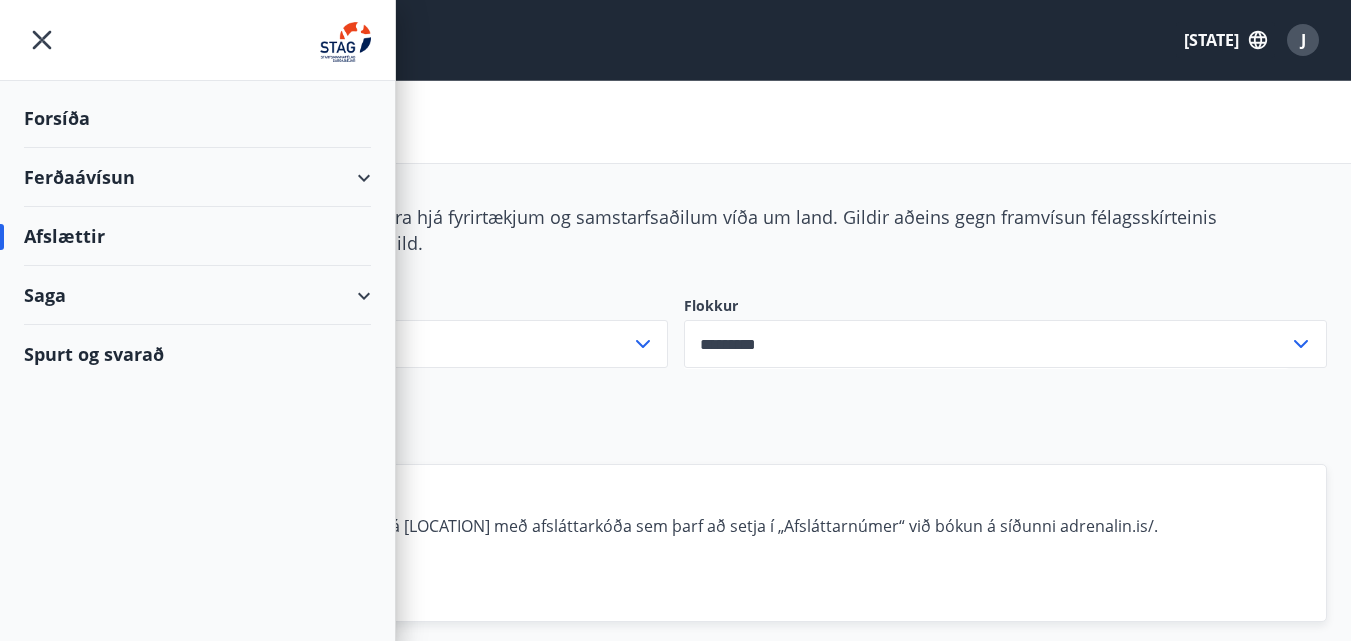 click on "Ferðaávísun" at bounding box center (197, 177) 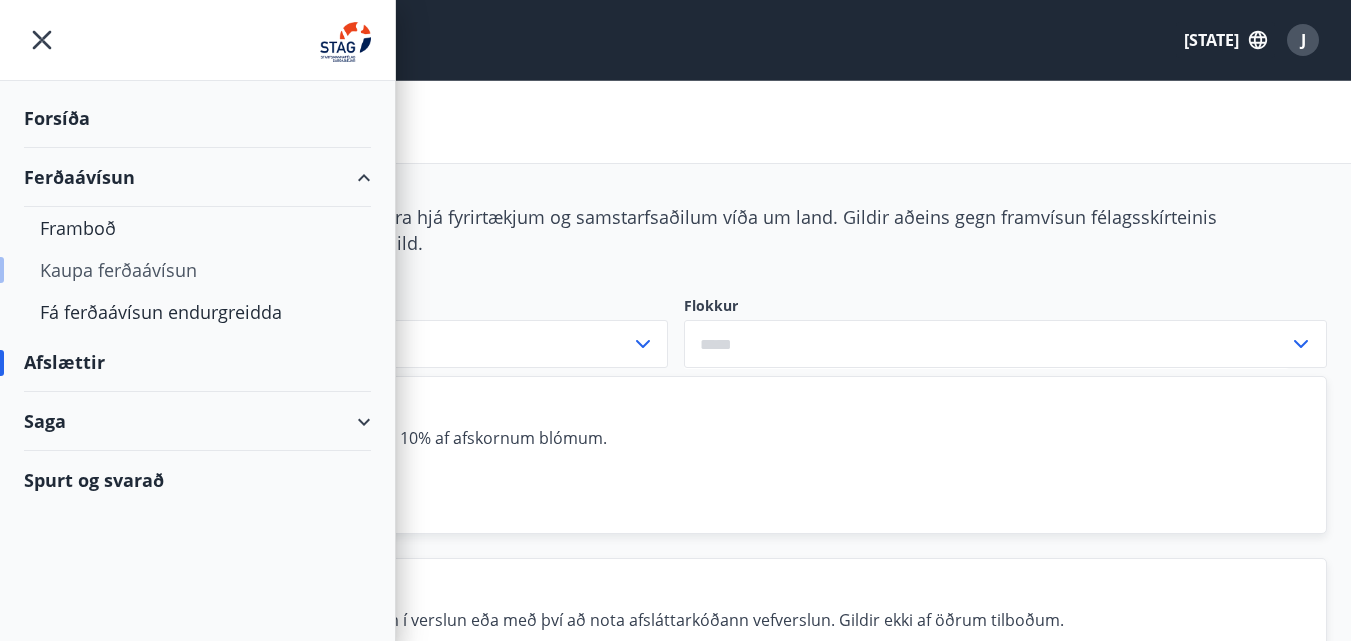 click on "Kaupa ferðaávísun" at bounding box center (197, 270) 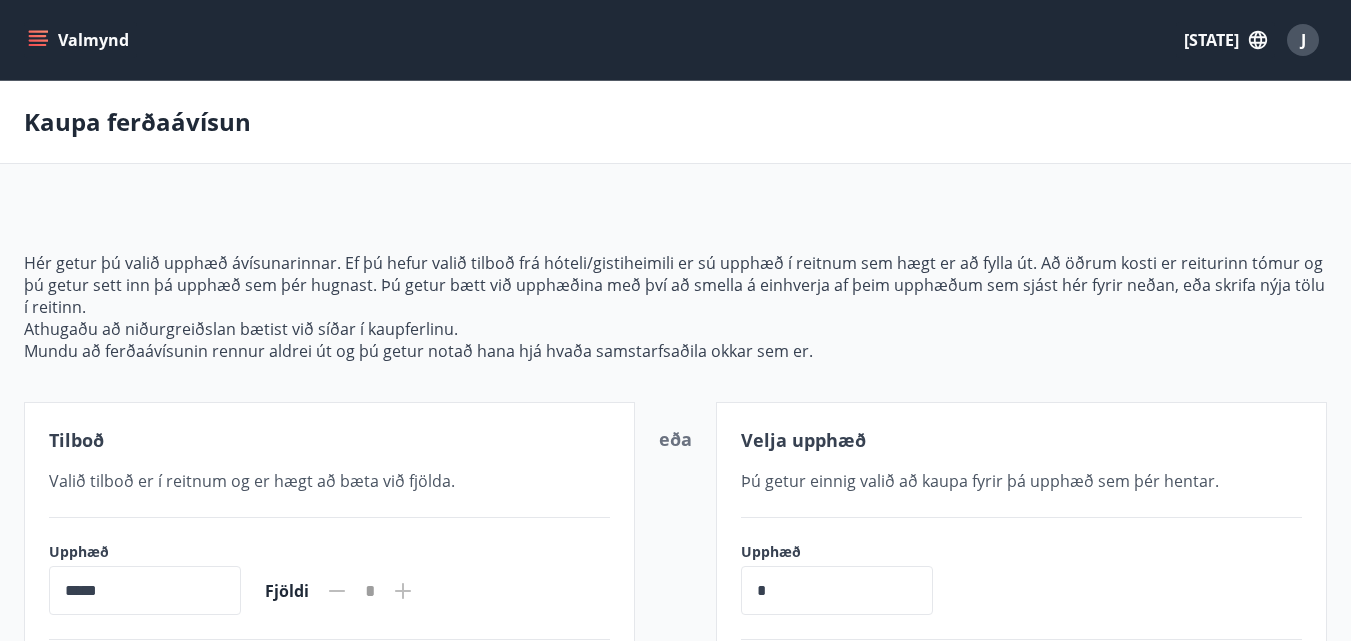 click on "*****" at bounding box center (145, 590) 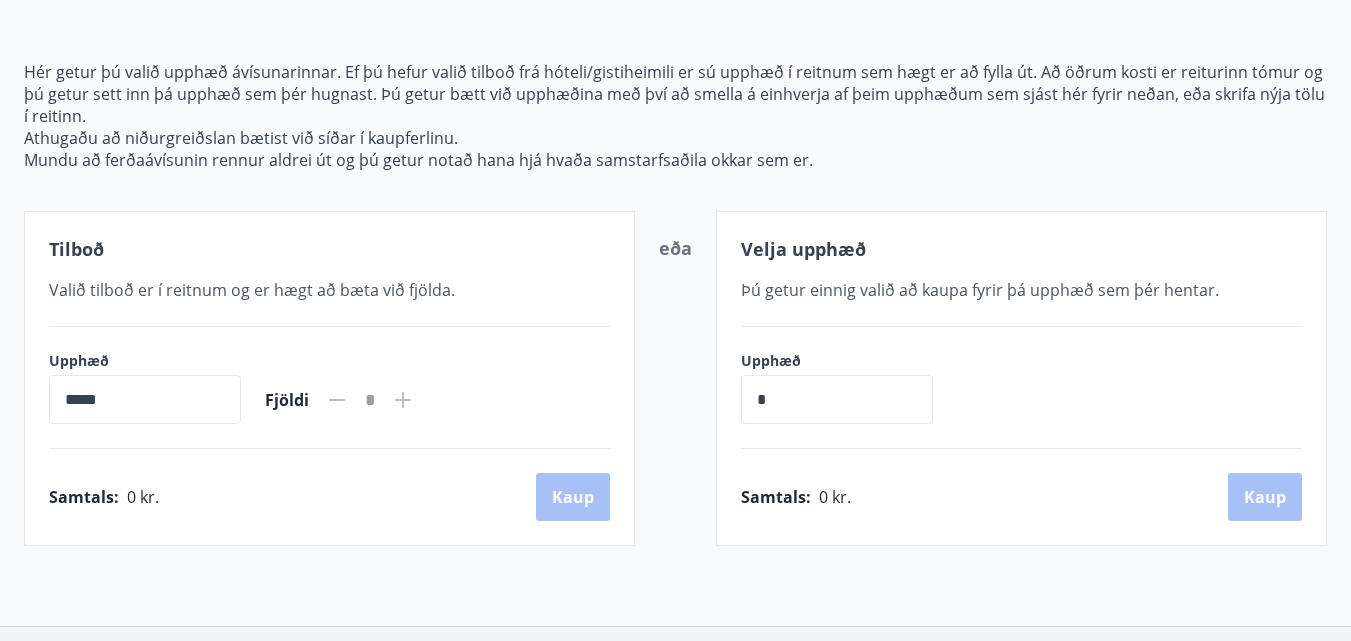 scroll, scrollTop: 192, scrollLeft: 0, axis: vertical 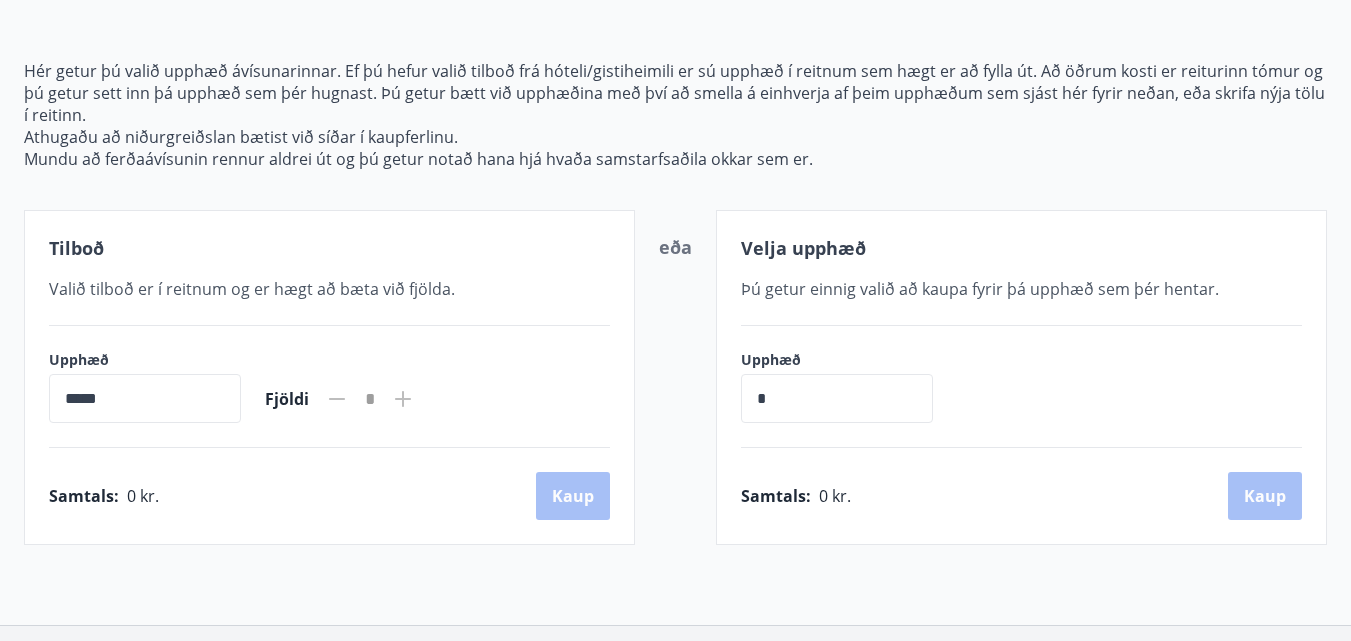 click on "*****" at bounding box center [145, 398] 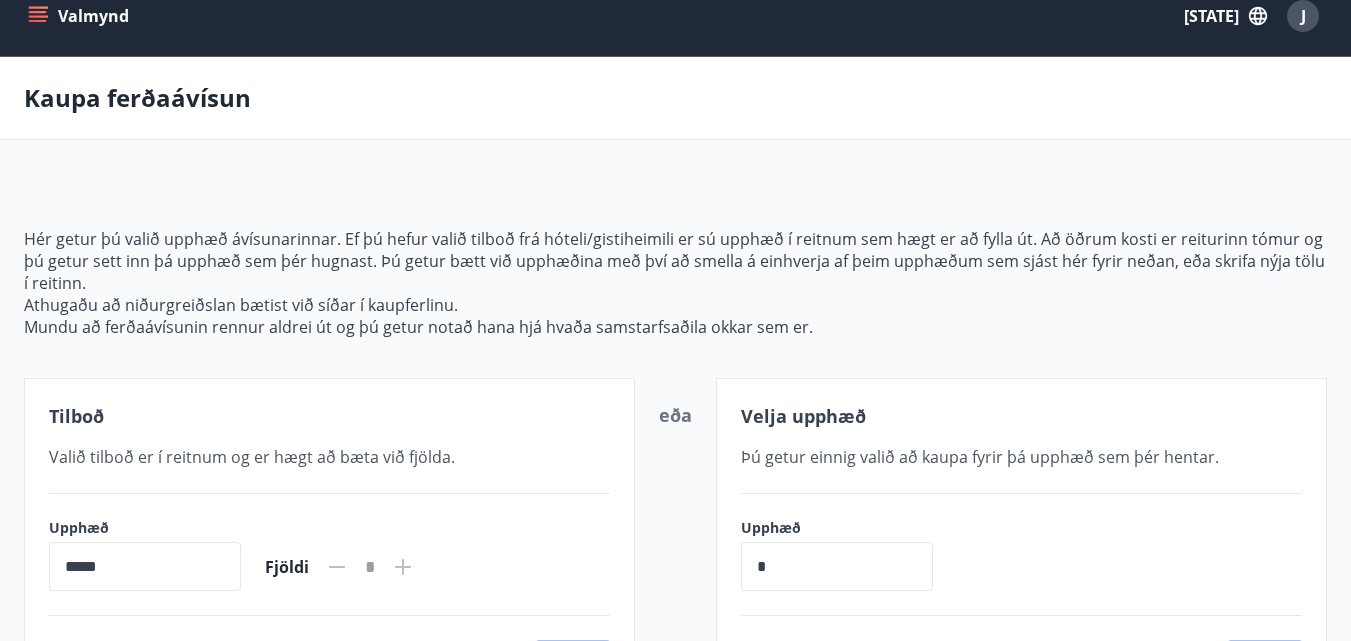 scroll, scrollTop: 0, scrollLeft: 0, axis: both 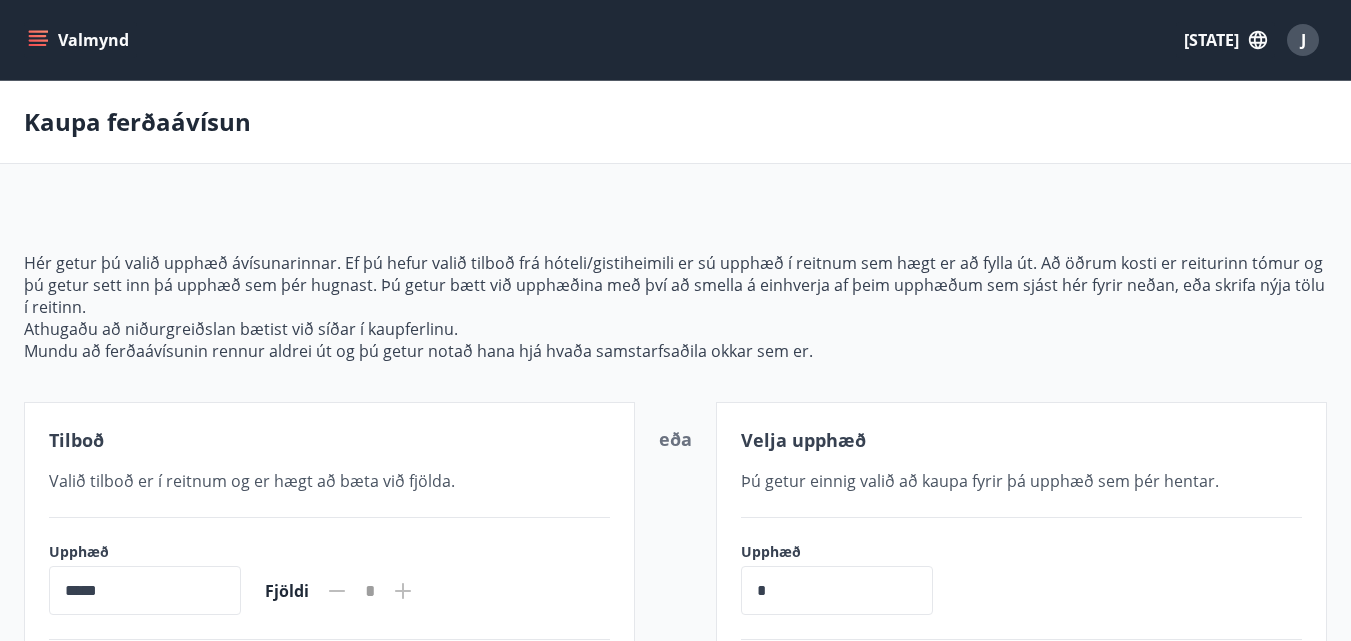 click at bounding box center [38, 40] 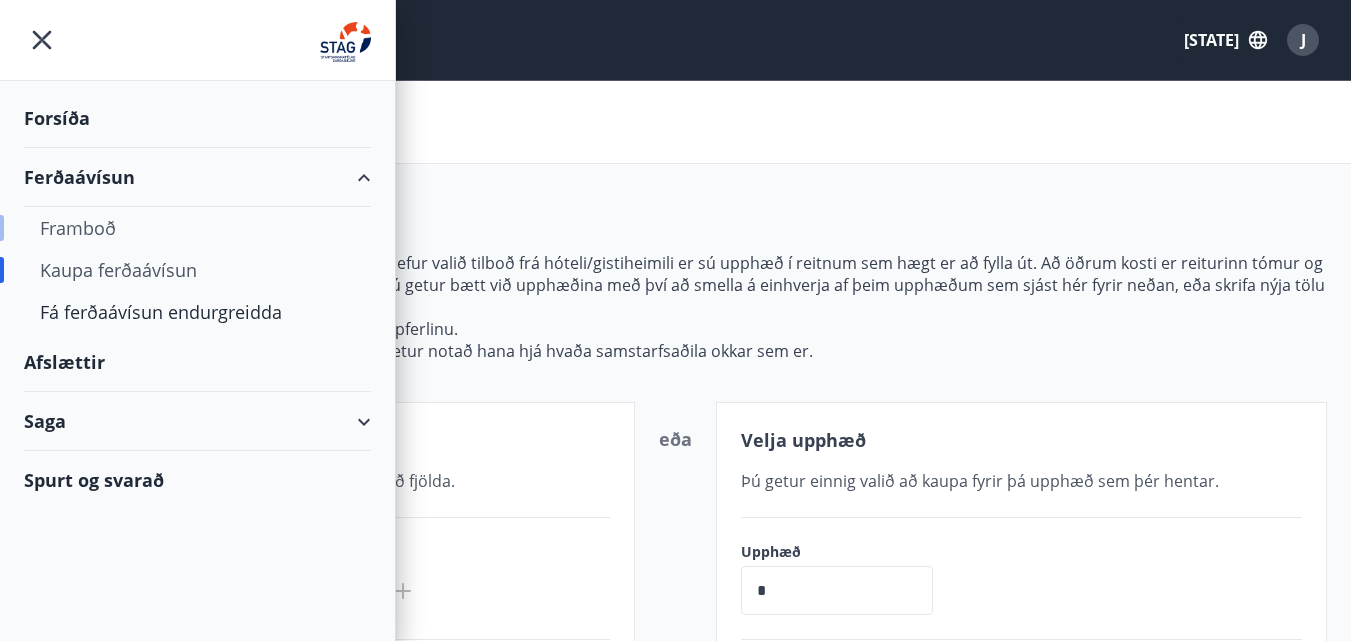 click on "Framboð" at bounding box center (197, 228) 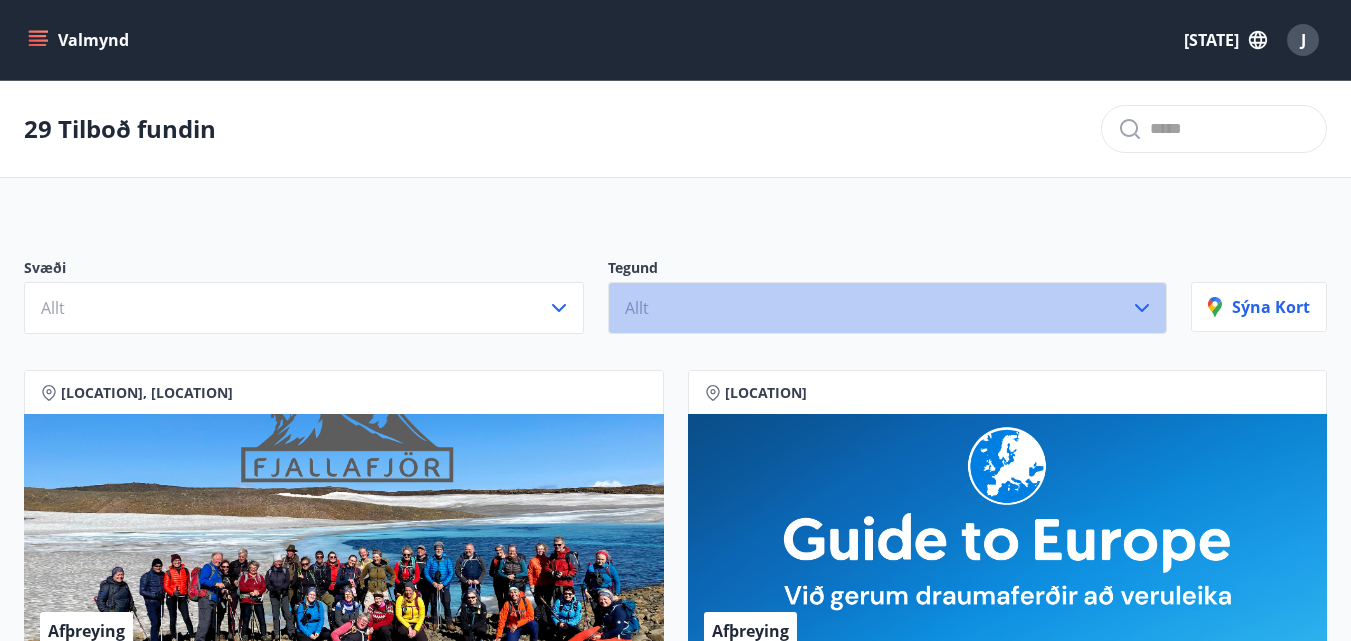 click on "Allt" at bounding box center [888, 308] 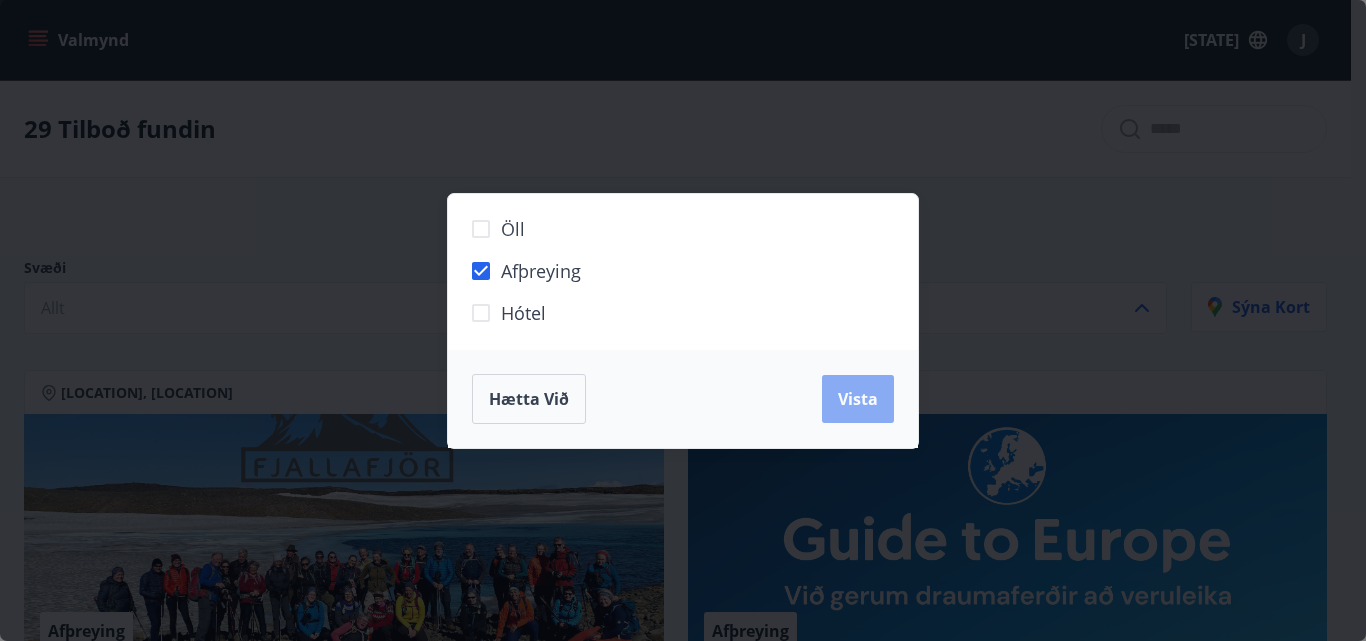 click on "Vista" at bounding box center (858, 399) 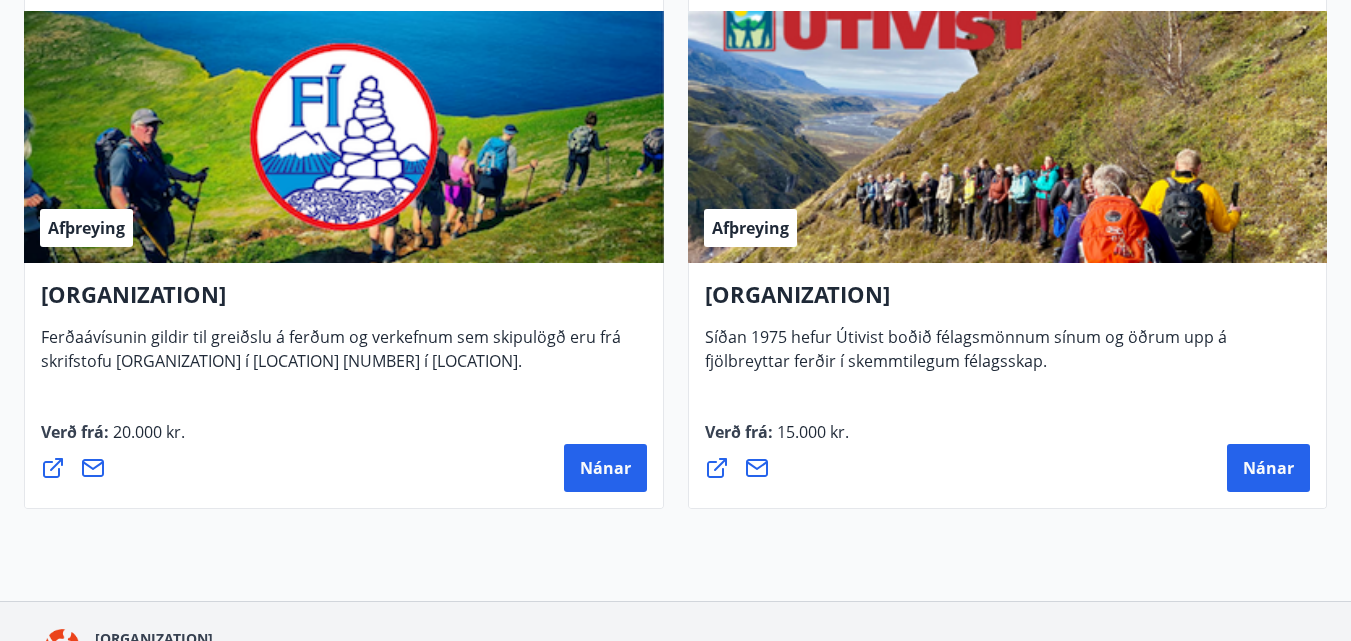 scroll, scrollTop: 0, scrollLeft: 0, axis: both 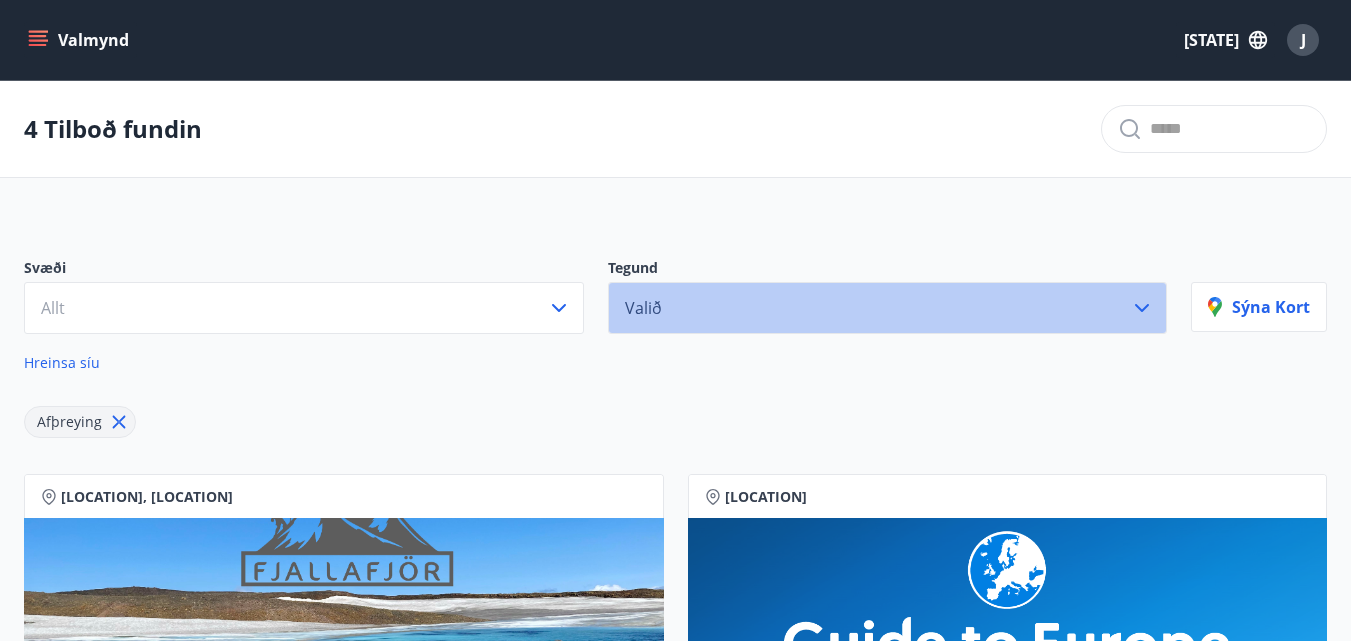 click at bounding box center (1142, 308) 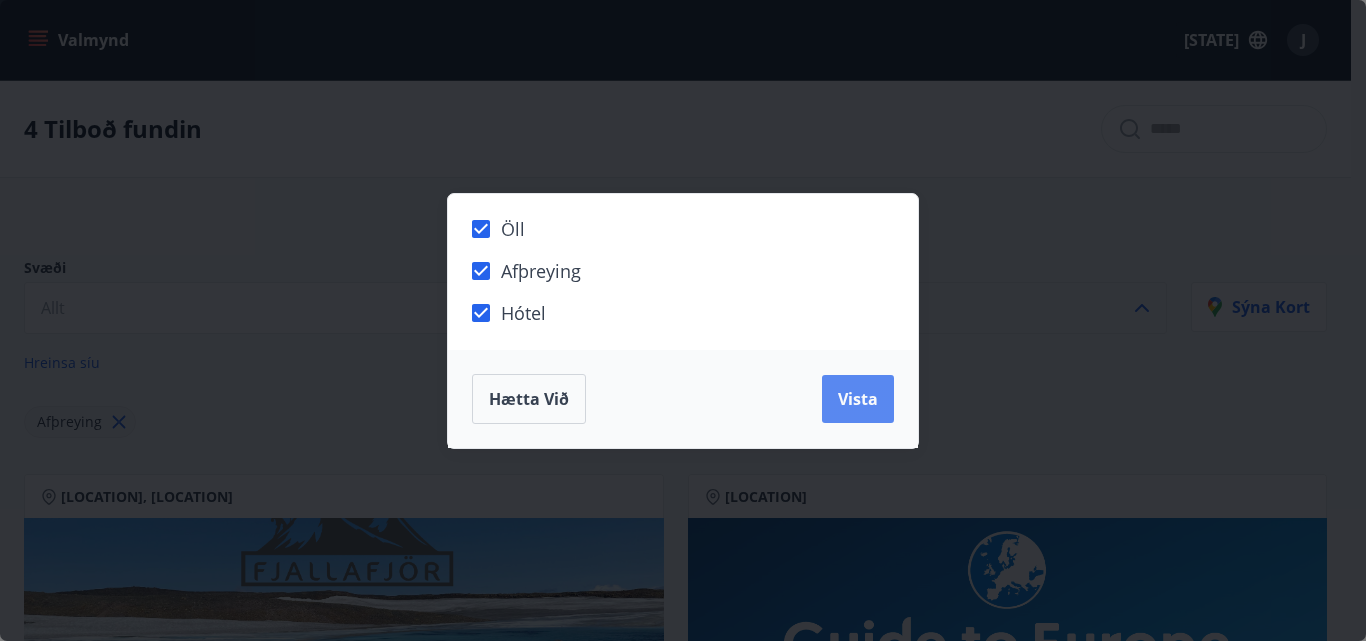 click on "Vista" at bounding box center [858, 399] 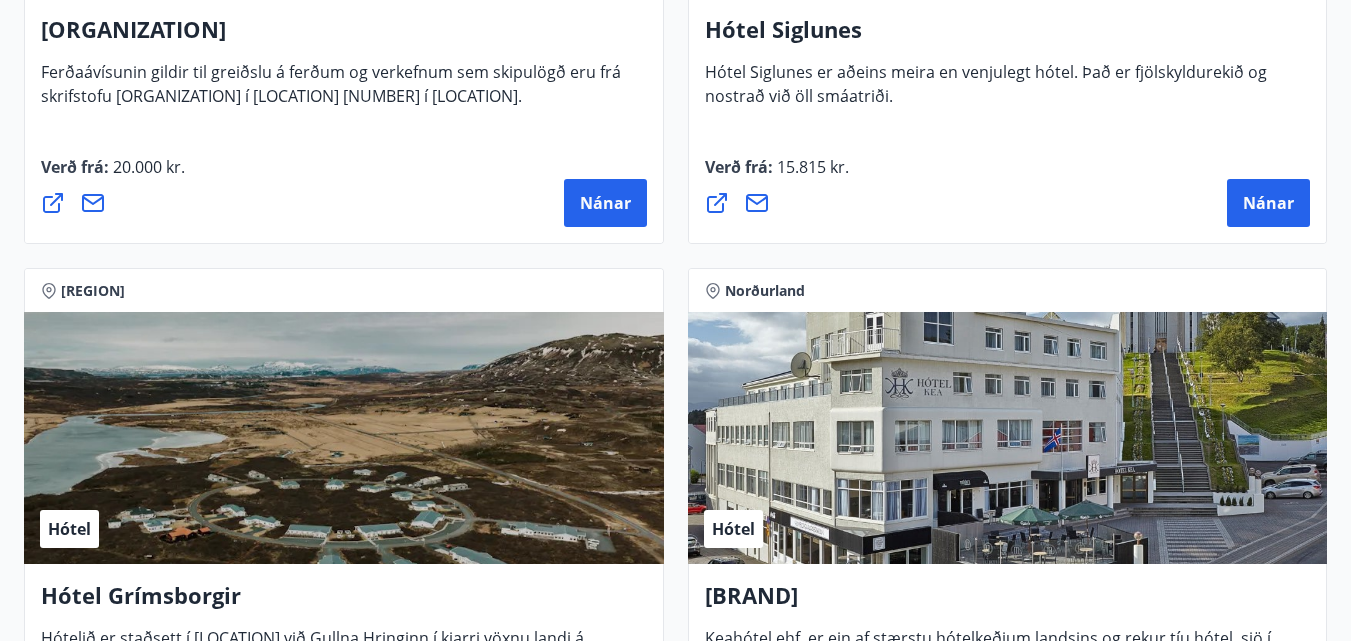 scroll, scrollTop: 0, scrollLeft: 0, axis: both 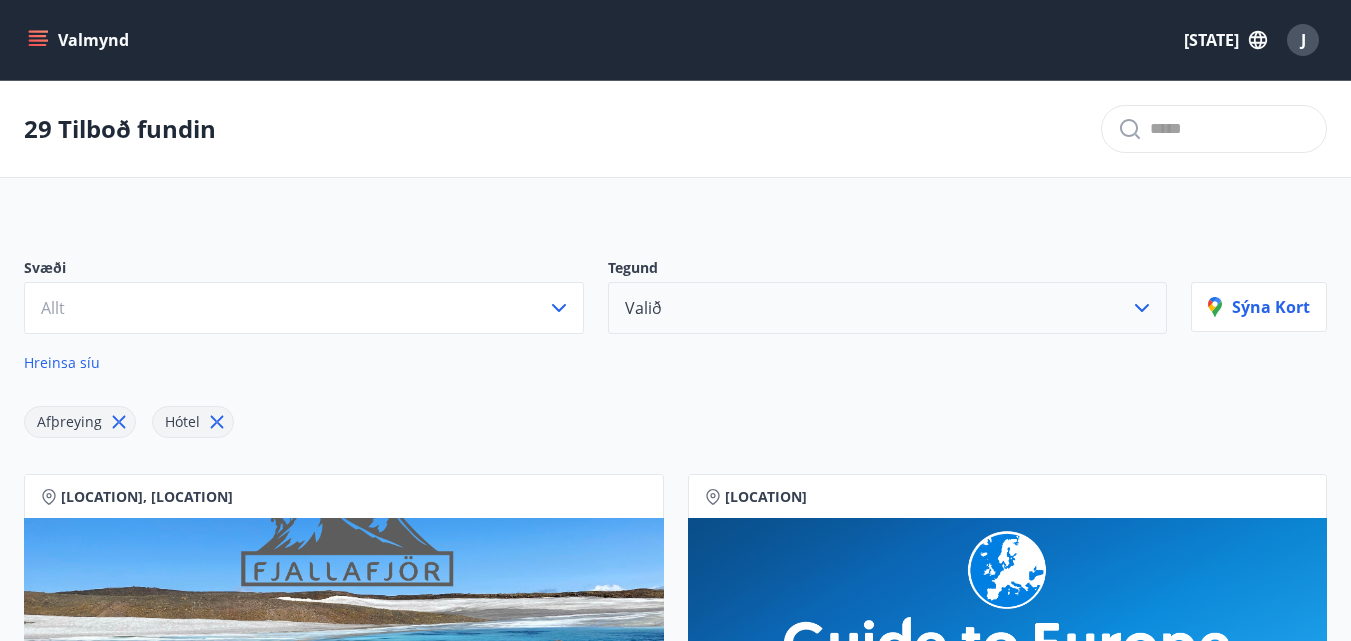 click at bounding box center [38, 40] 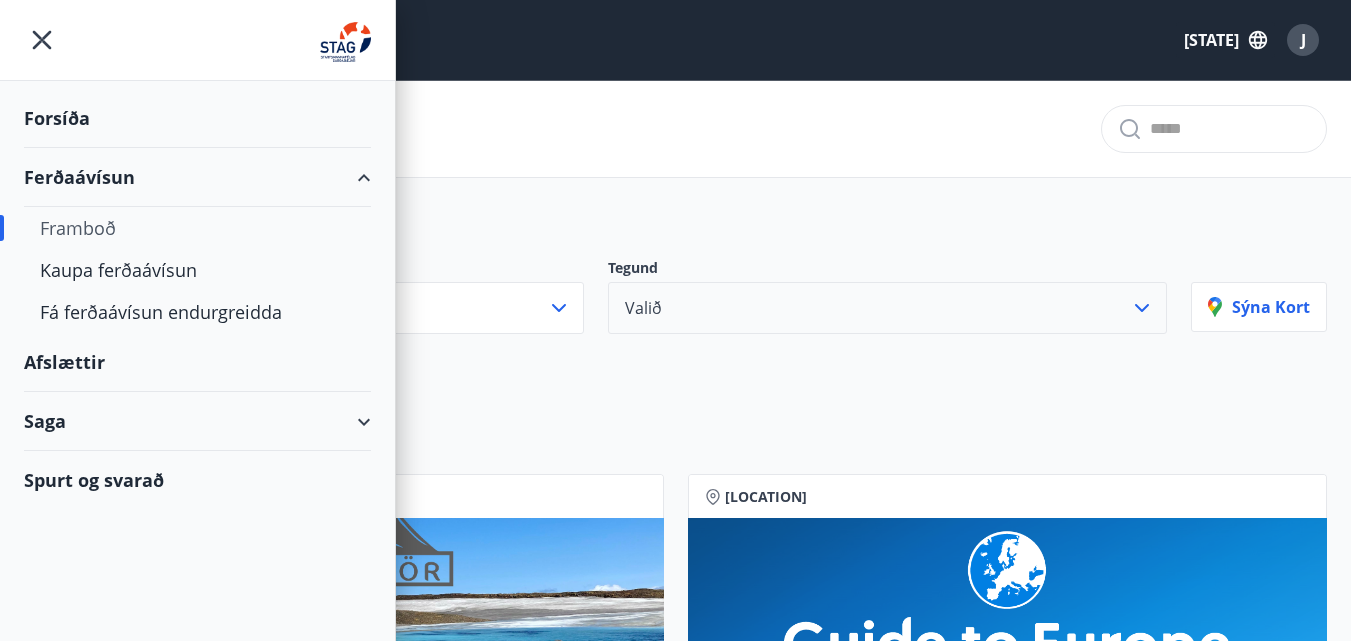 click on "Saga" at bounding box center (197, 421) 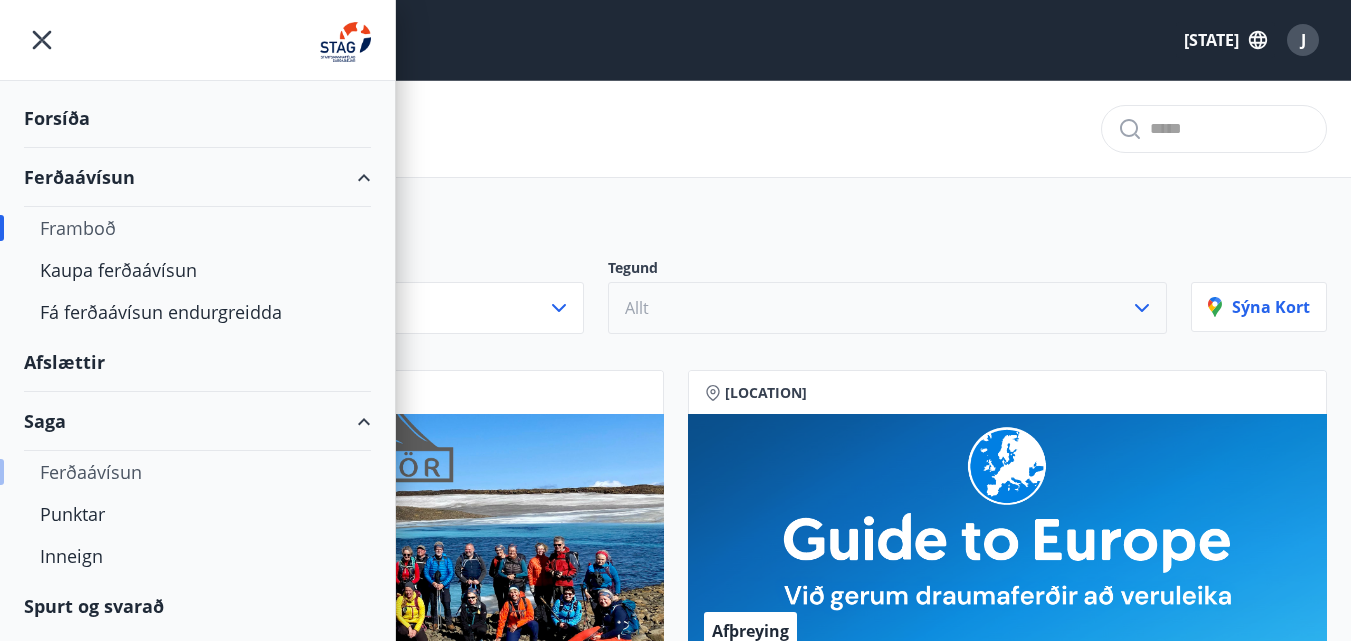 click on "Ferðaávísun" at bounding box center (197, 472) 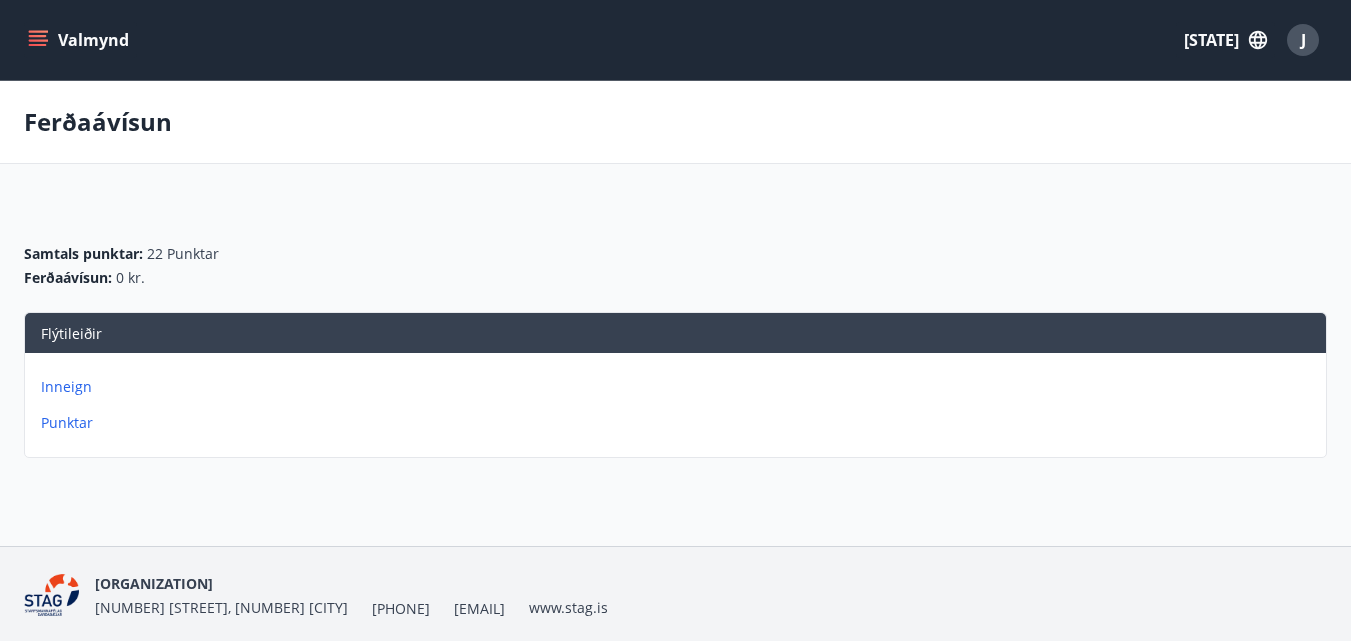 click on "Inneign" at bounding box center [679, 387] 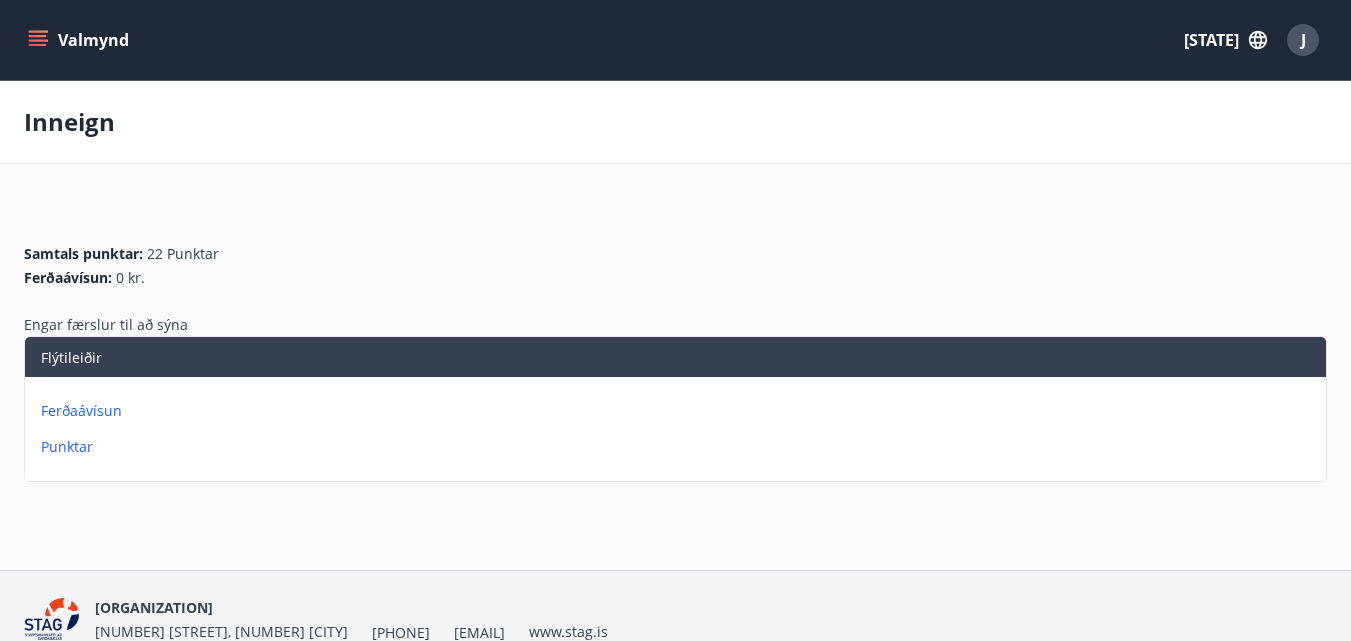 click on "Ferðaávísun" at bounding box center (679, 411) 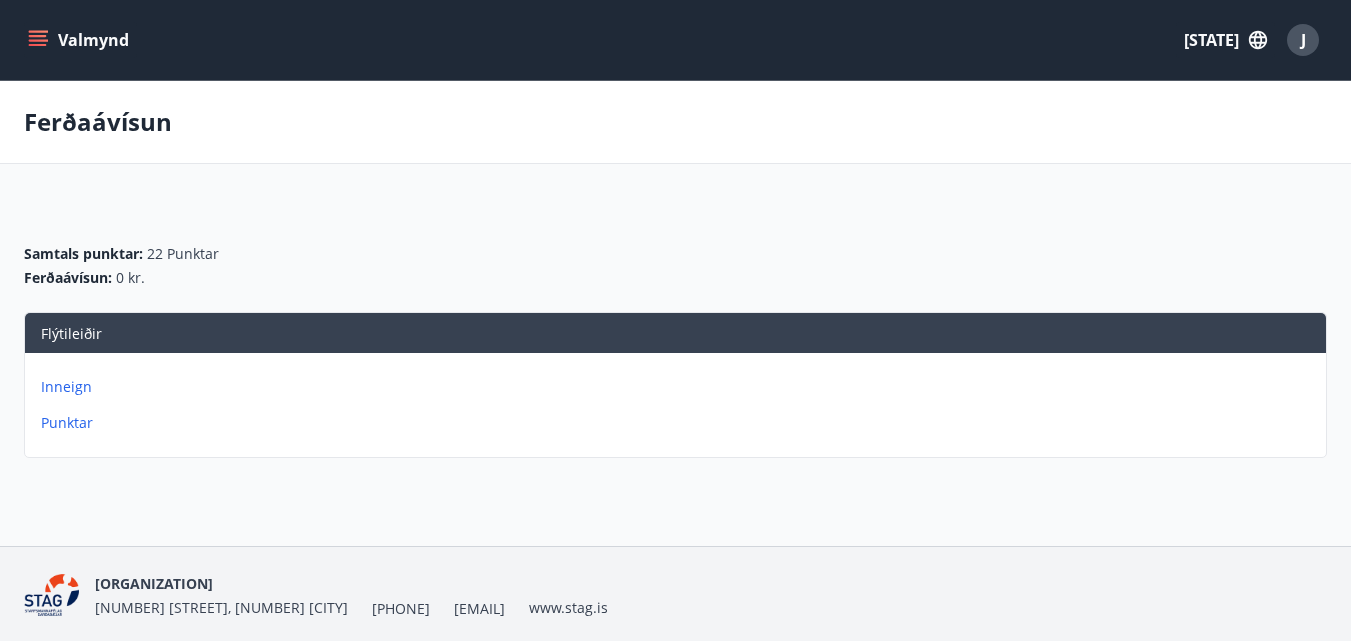 click on "Flýtileiðir" at bounding box center (71, 333) 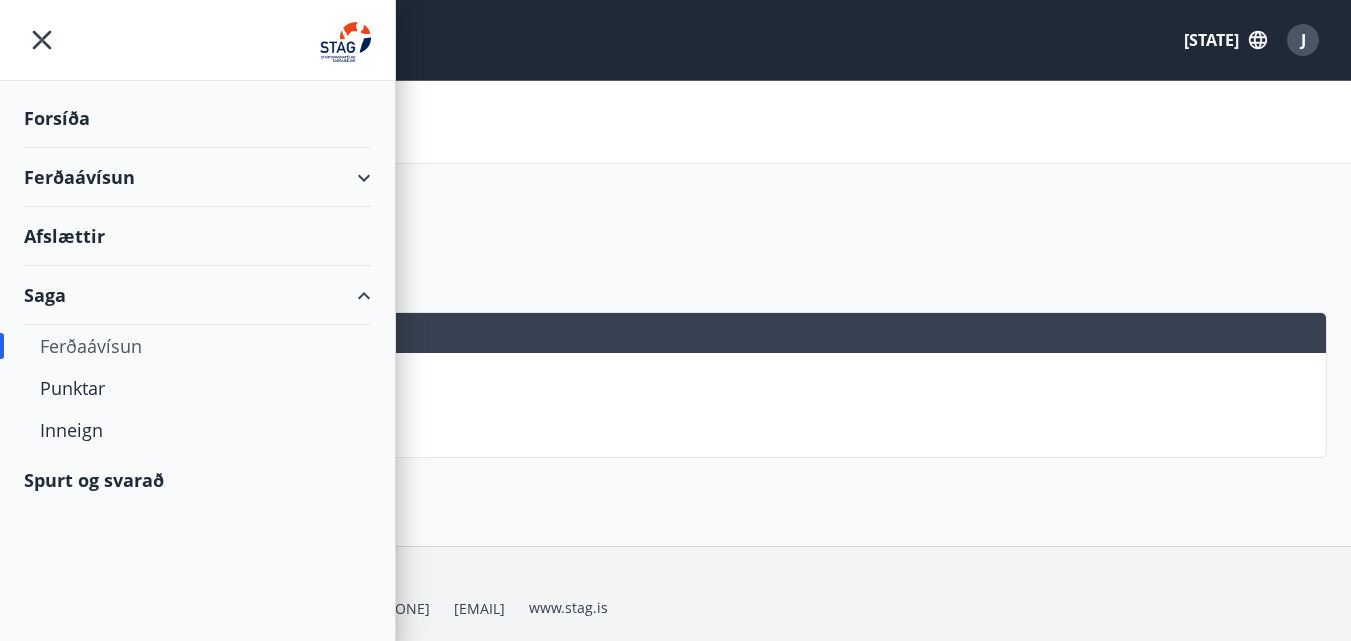 click on "Forsíða" at bounding box center (197, 118) 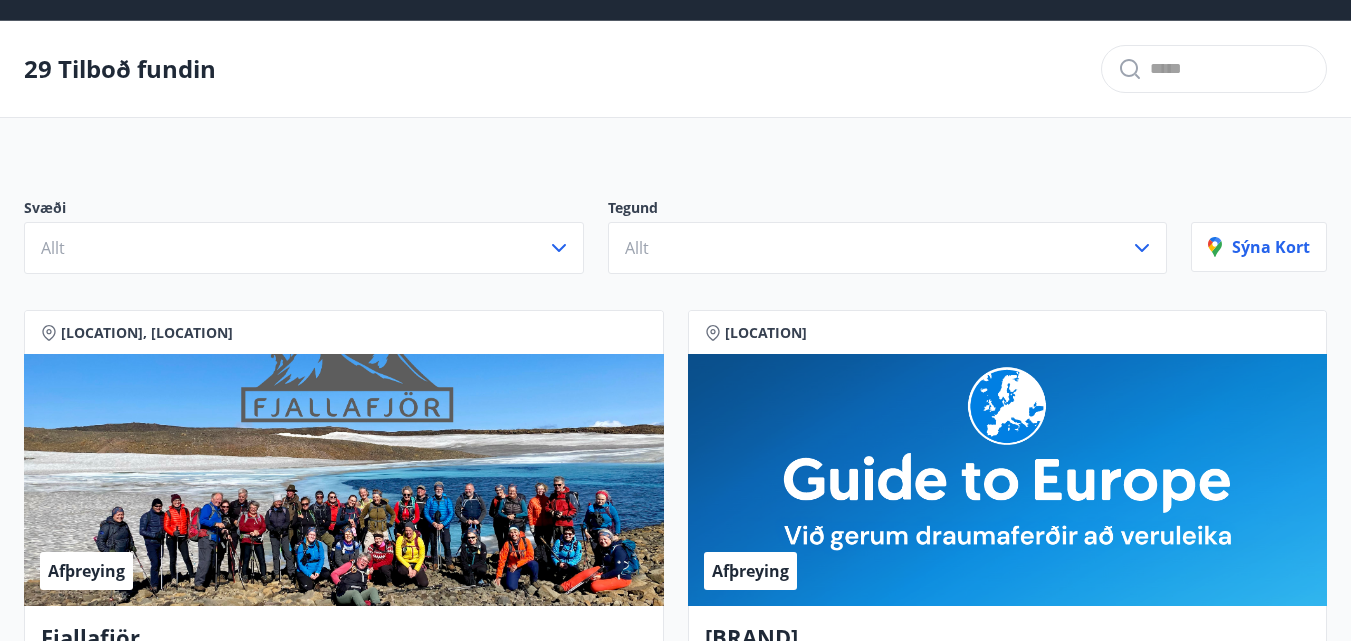 scroll, scrollTop: 0, scrollLeft: 0, axis: both 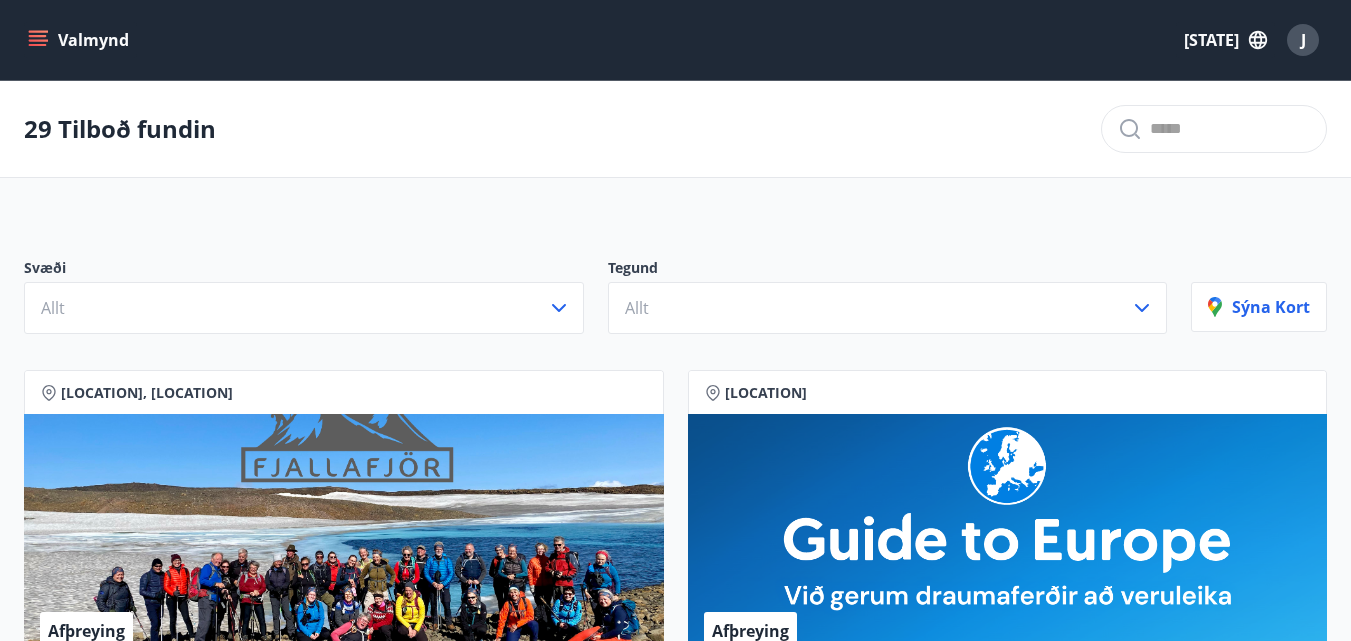 click at bounding box center [38, 45] 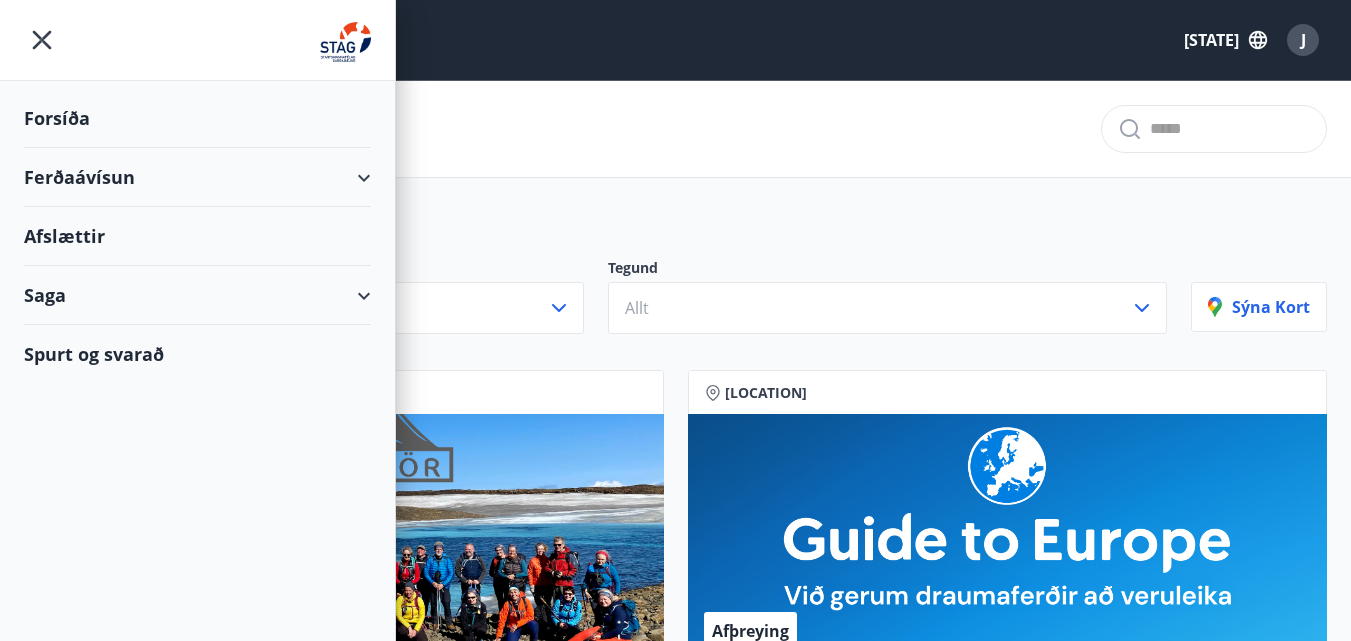 click on "Ferðaávísun" at bounding box center (197, 177) 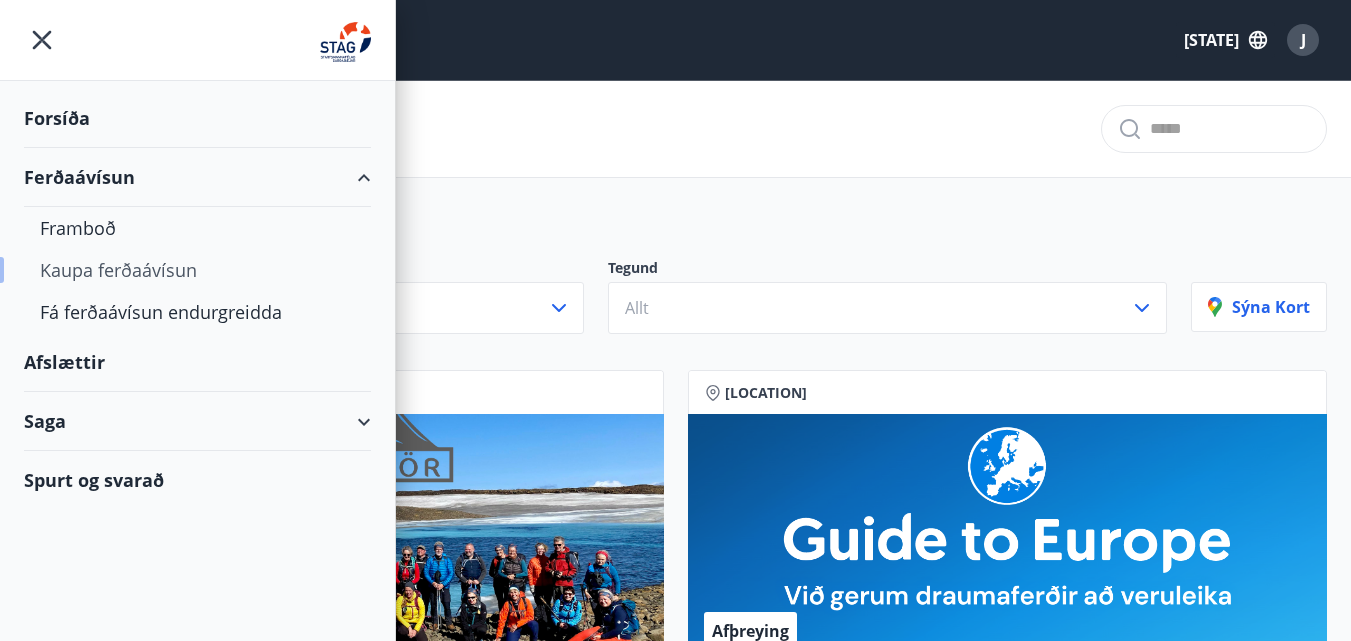 click on "Kaupa ferðaávísun" at bounding box center [197, 270] 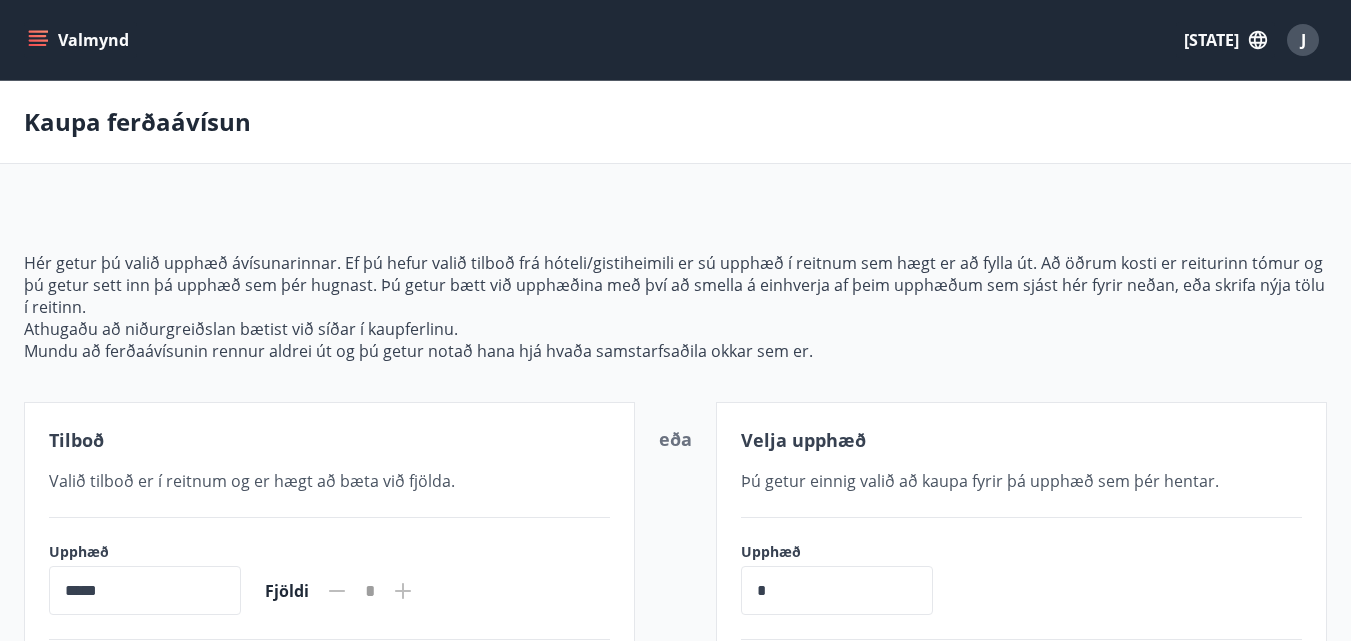 click on "*****" at bounding box center [145, 590] 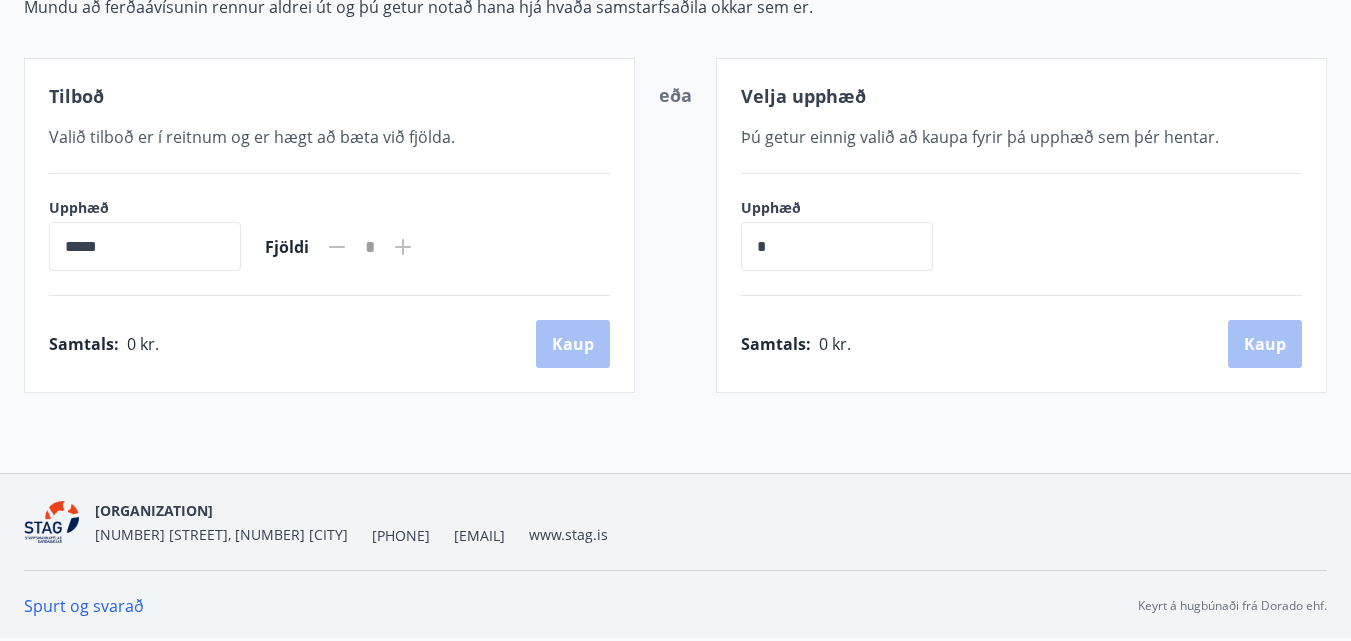scroll, scrollTop: 0, scrollLeft: 0, axis: both 